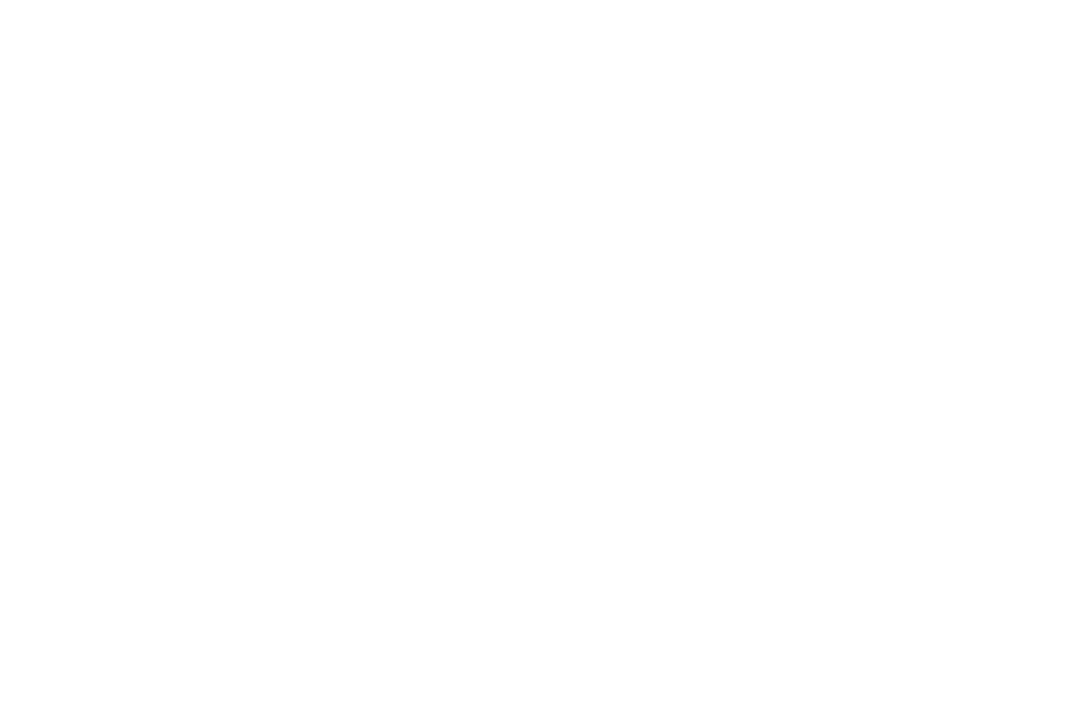 scroll, scrollTop: 0, scrollLeft: 0, axis: both 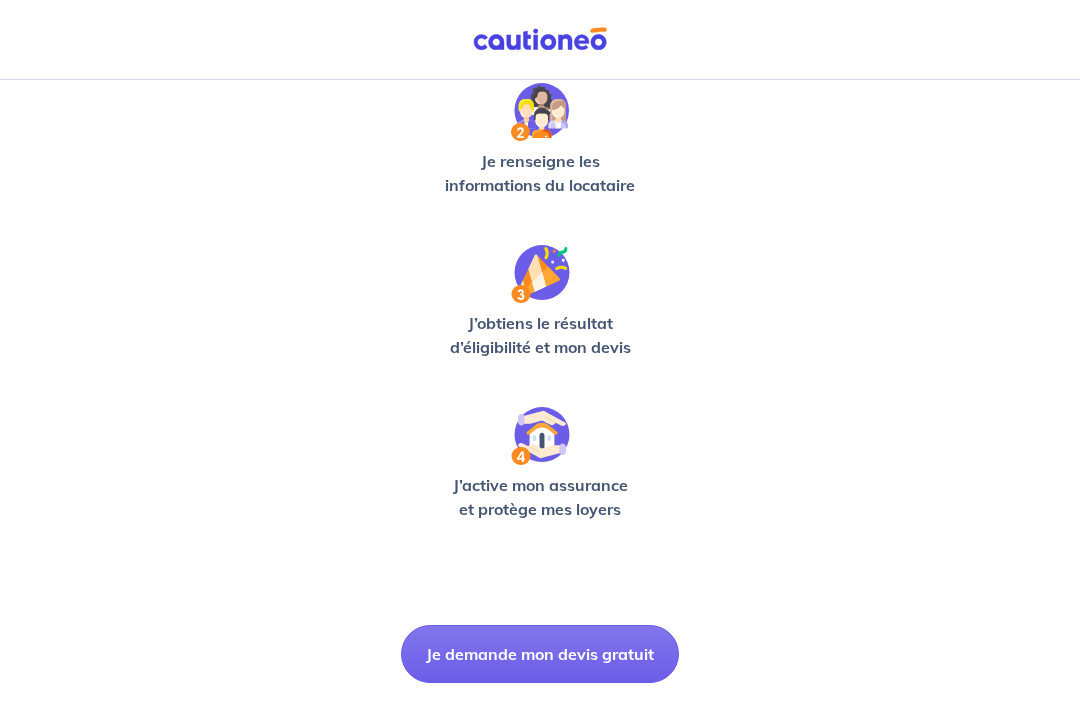 click on "Je demande mon devis gratuit" at bounding box center (540, 654) 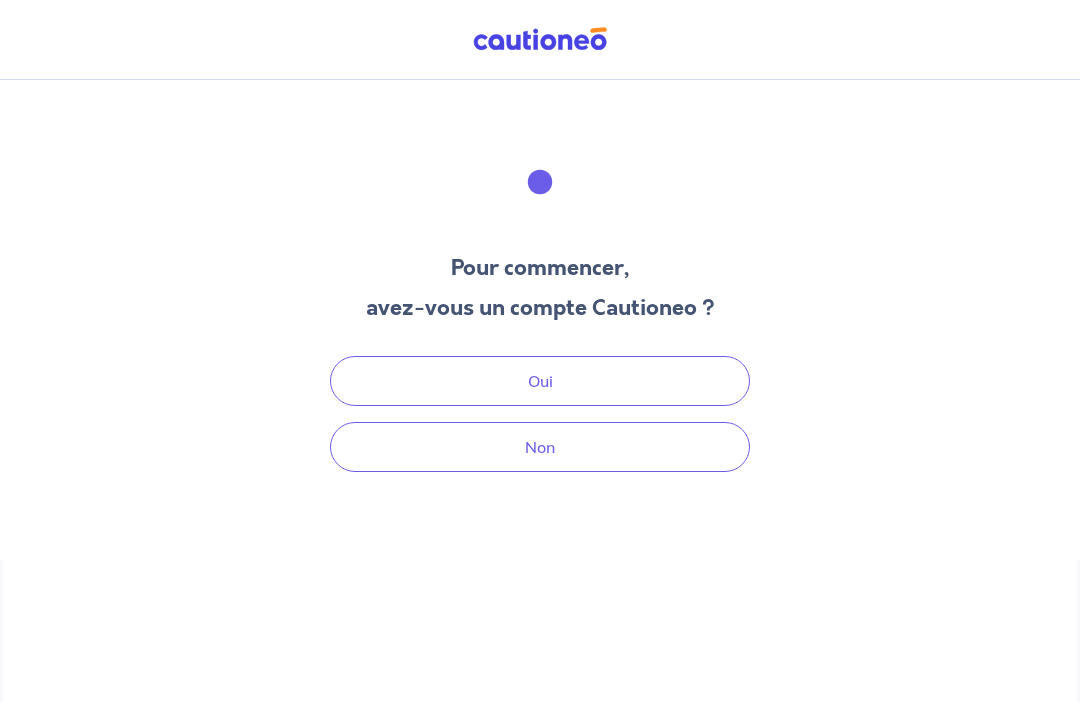 scroll, scrollTop: 60, scrollLeft: 0, axis: vertical 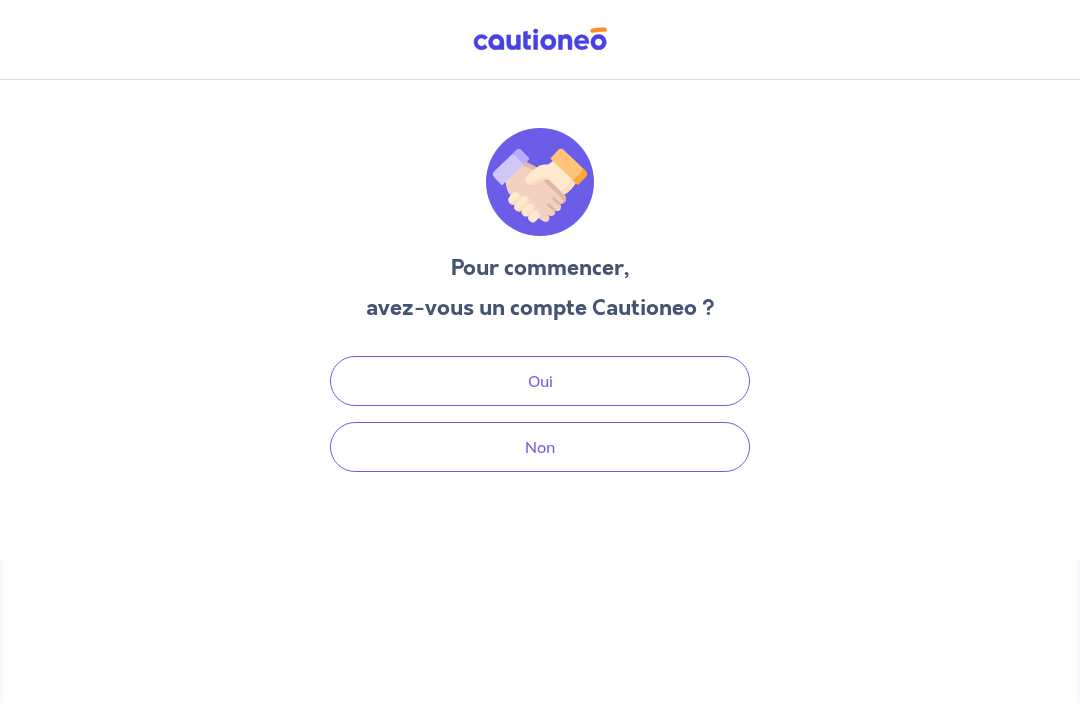 click on "Oui" at bounding box center (540, 381) 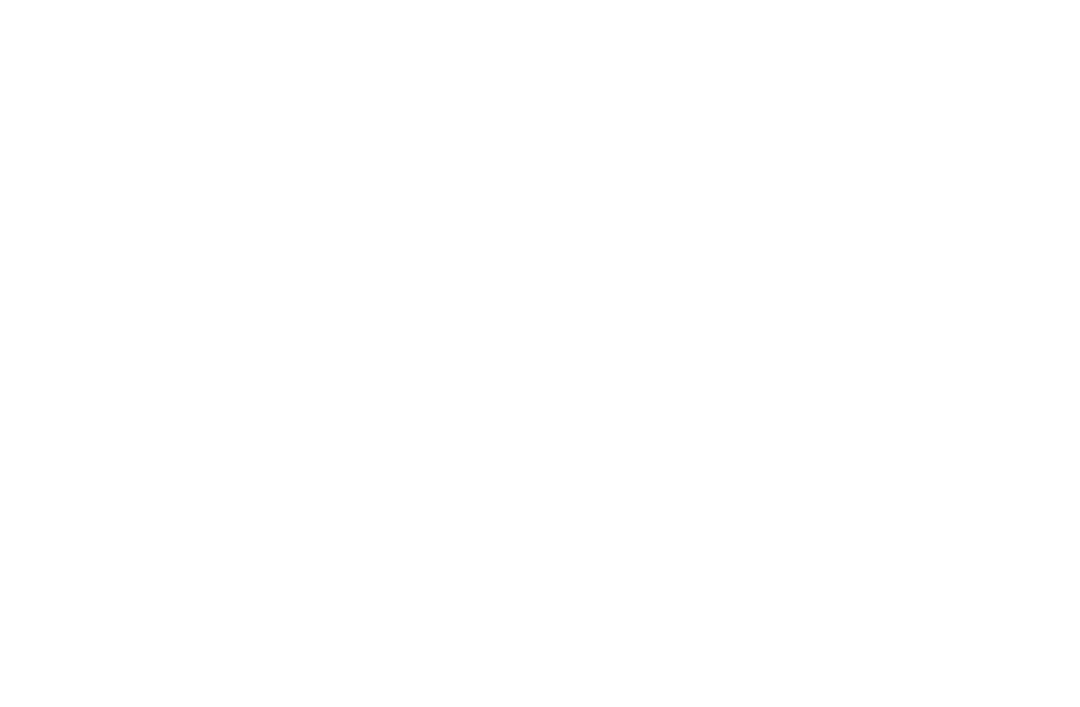 scroll, scrollTop: 0, scrollLeft: 0, axis: both 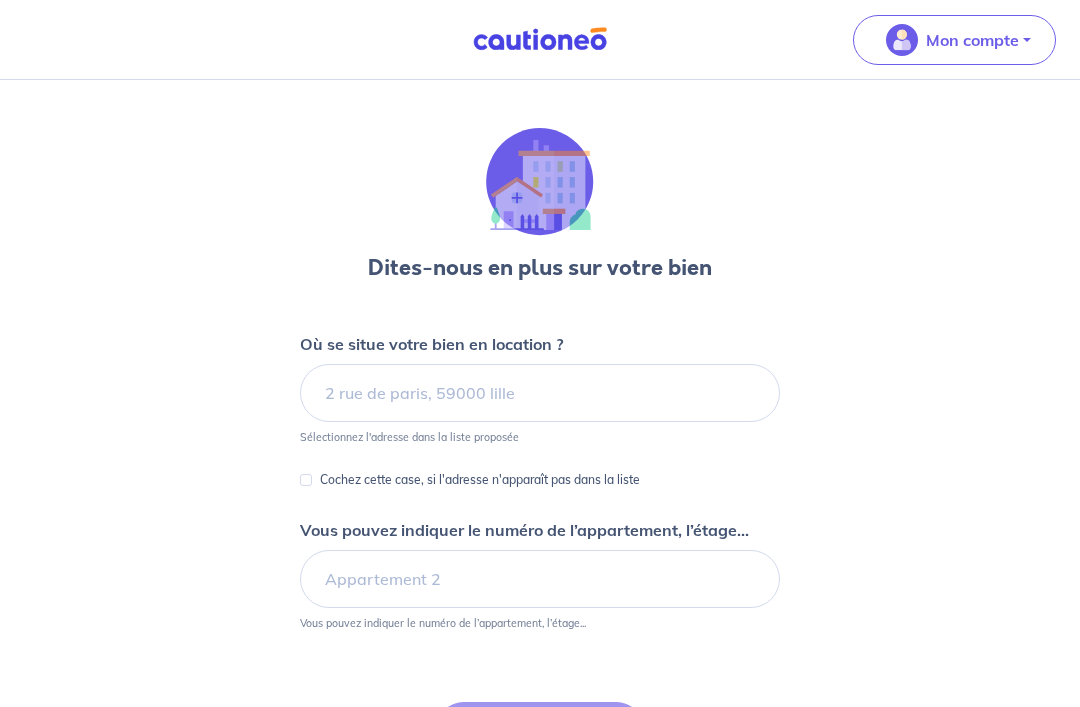 click on "Mon compte" at bounding box center [954, 40] 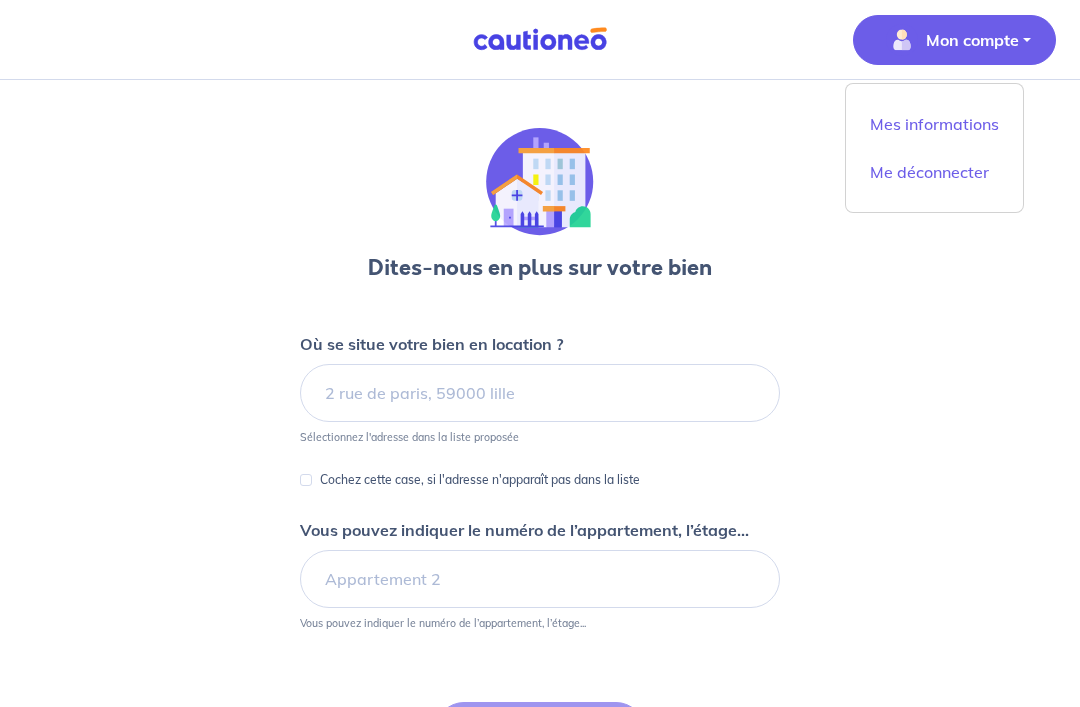 click on "Mes informations" at bounding box center (934, 124) 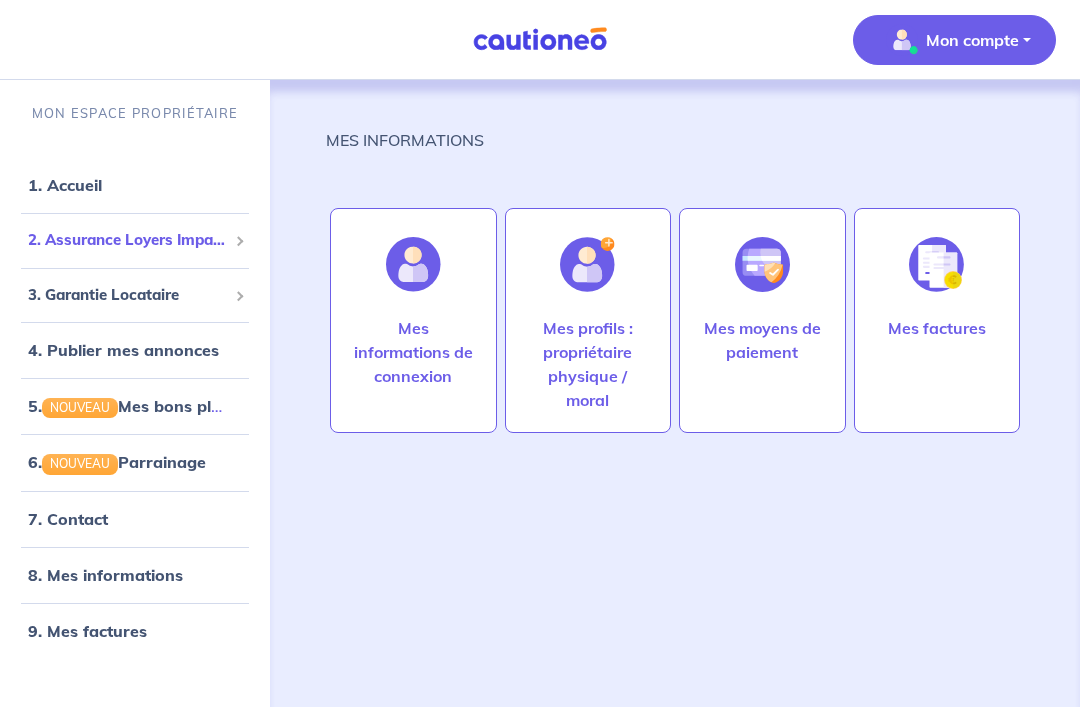 click on "2. Assurance Loyers Impayés" at bounding box center [127, 240] 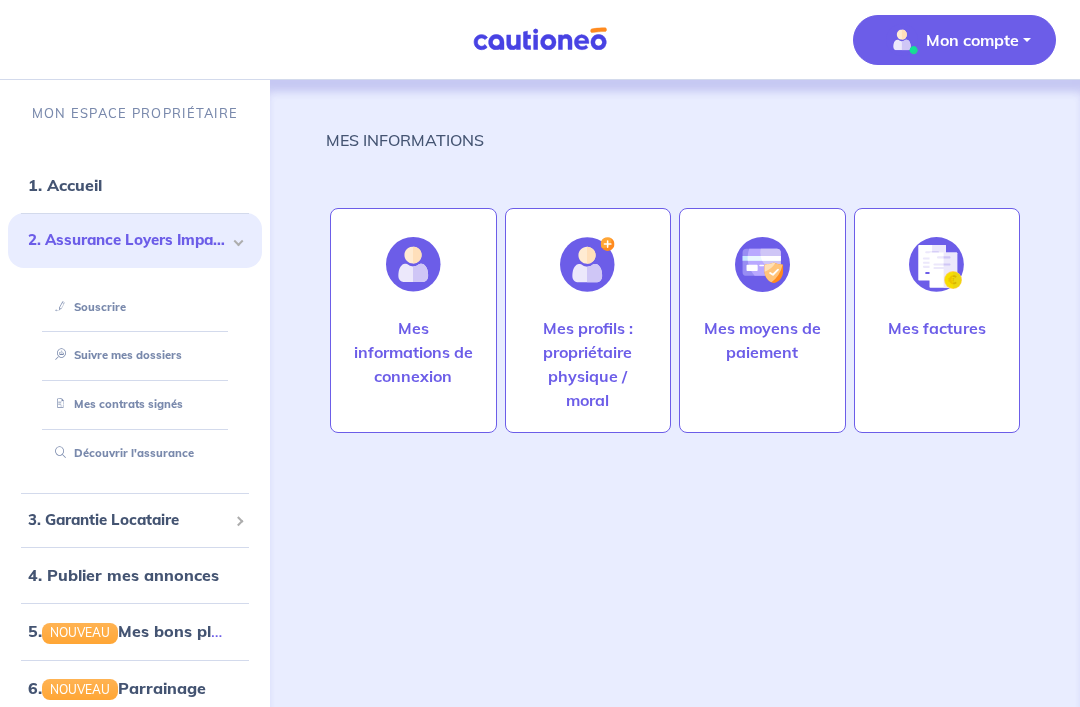 click on "Souscrire" at bounding box center [86, 307] 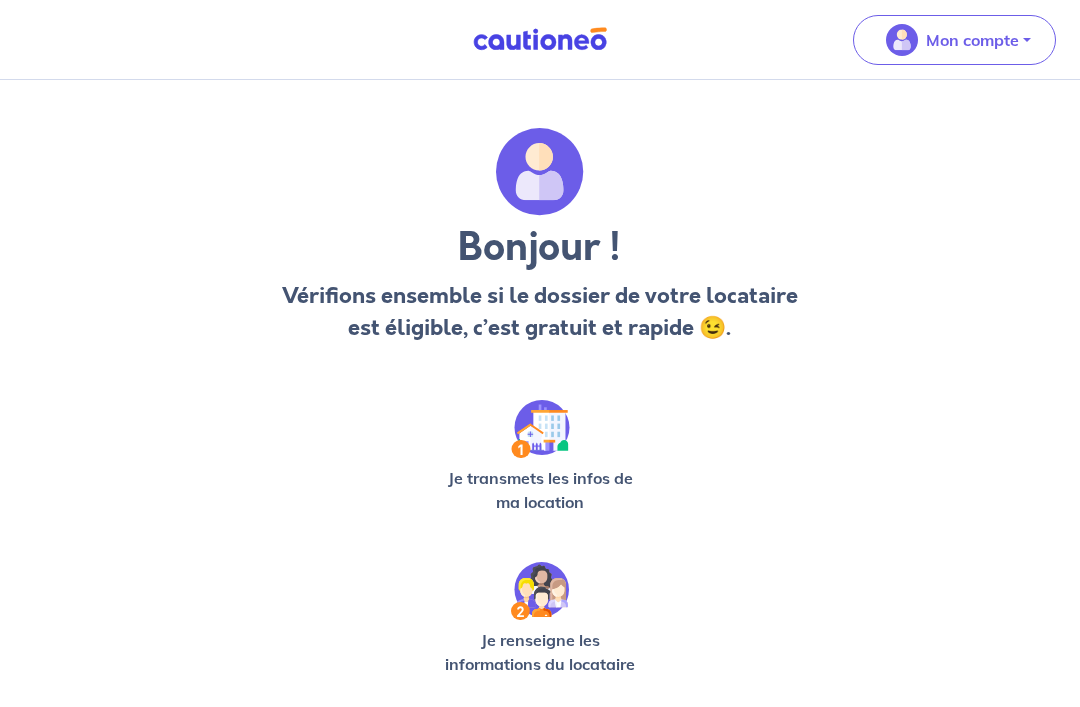 scroll, scrollTop: 0, scrollLeft: 0, axis: both 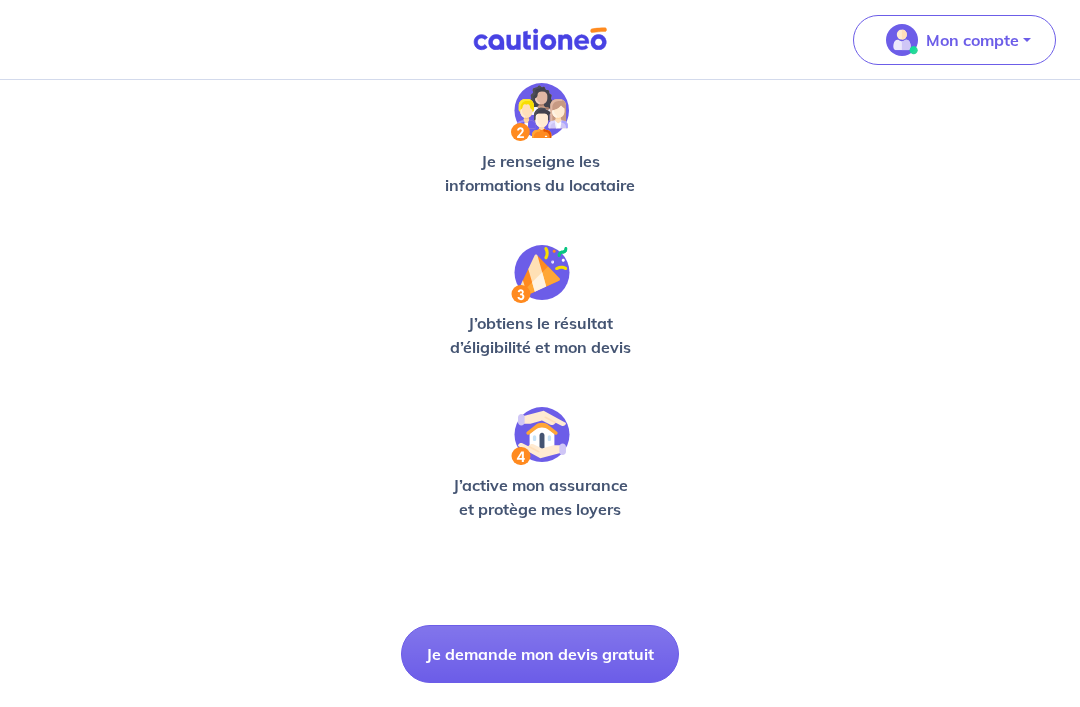 click on "Je demande mon devis gratuit" at bounding box center [540, 654] 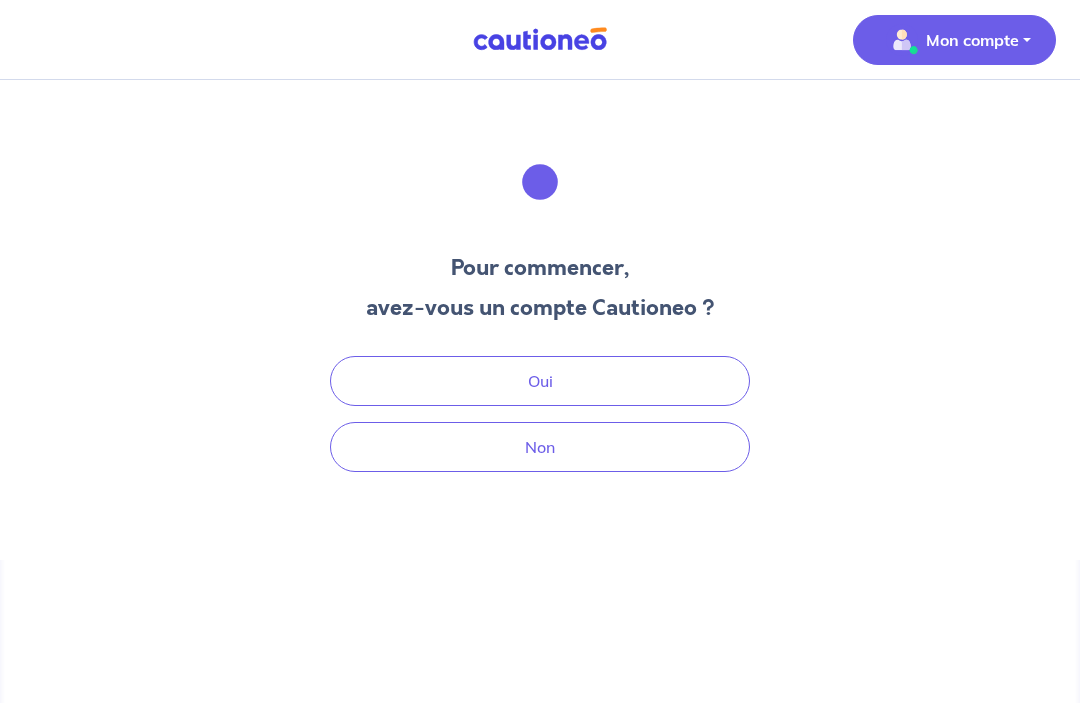 scroll, scrollTop: 60, scrollLeft: 0, axis: vertical 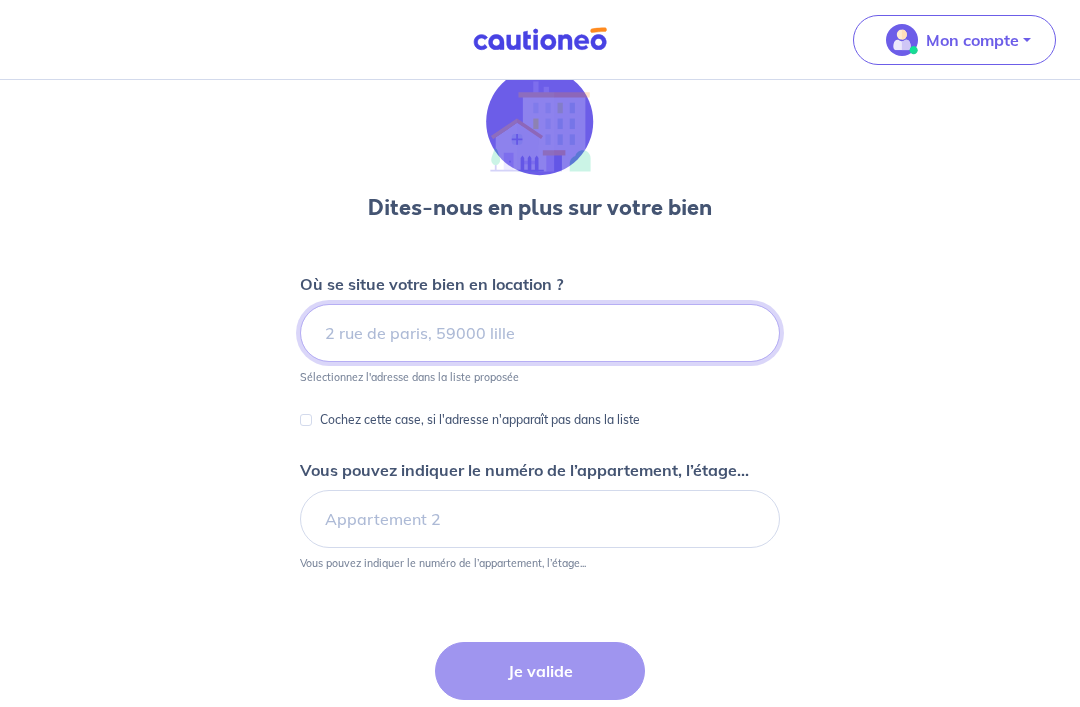 click at bounding box center (540, 333) 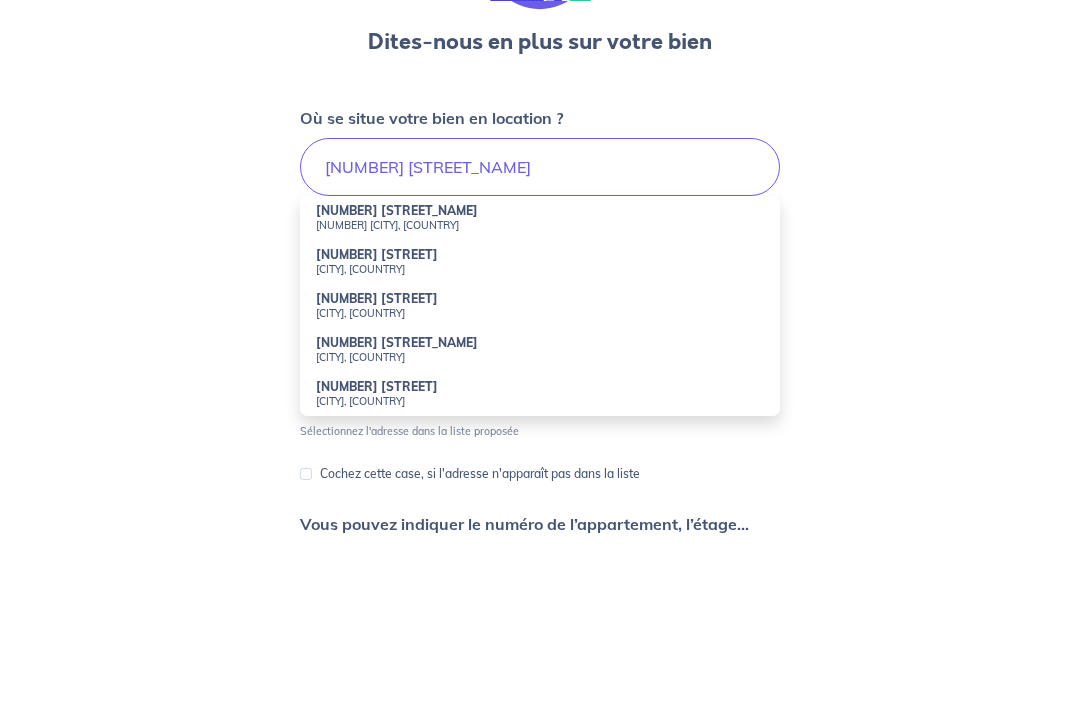 click on "[NUMBER] [STREET]" at bounding box center [377, 420] 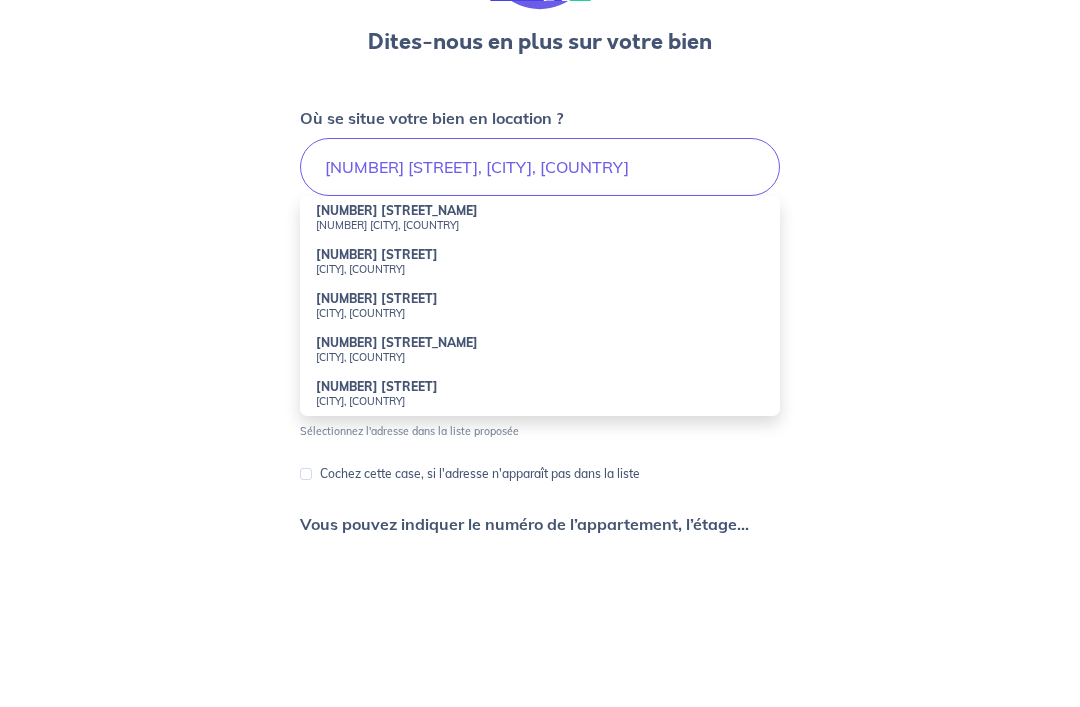 scroll, scrollTop: 167, scrollLeft: 0, axis: vertical 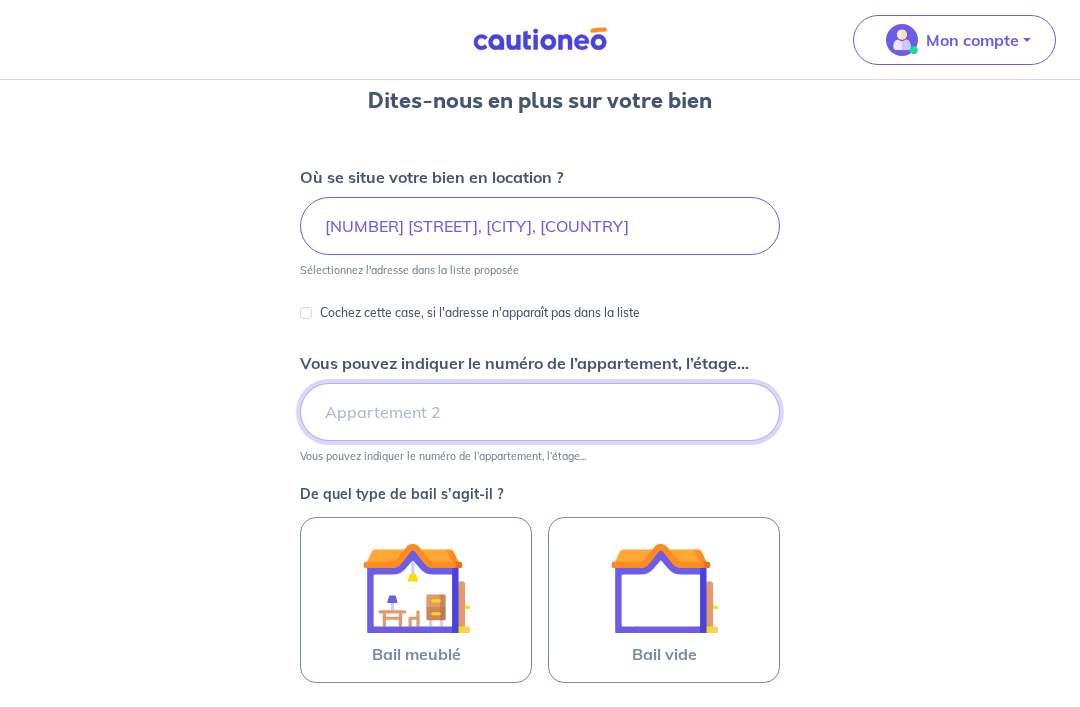 click on "Vous pouvez indiquer le numéro de l’appartement, l’étage..." at bounding box center [540, 412] 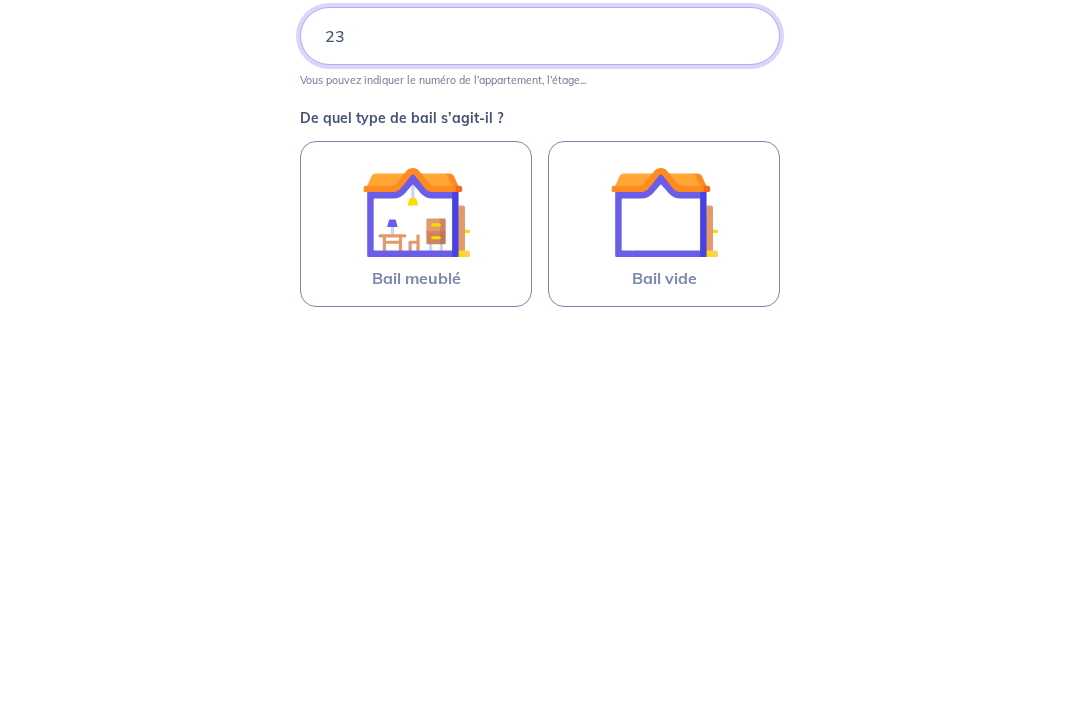 type on "23" 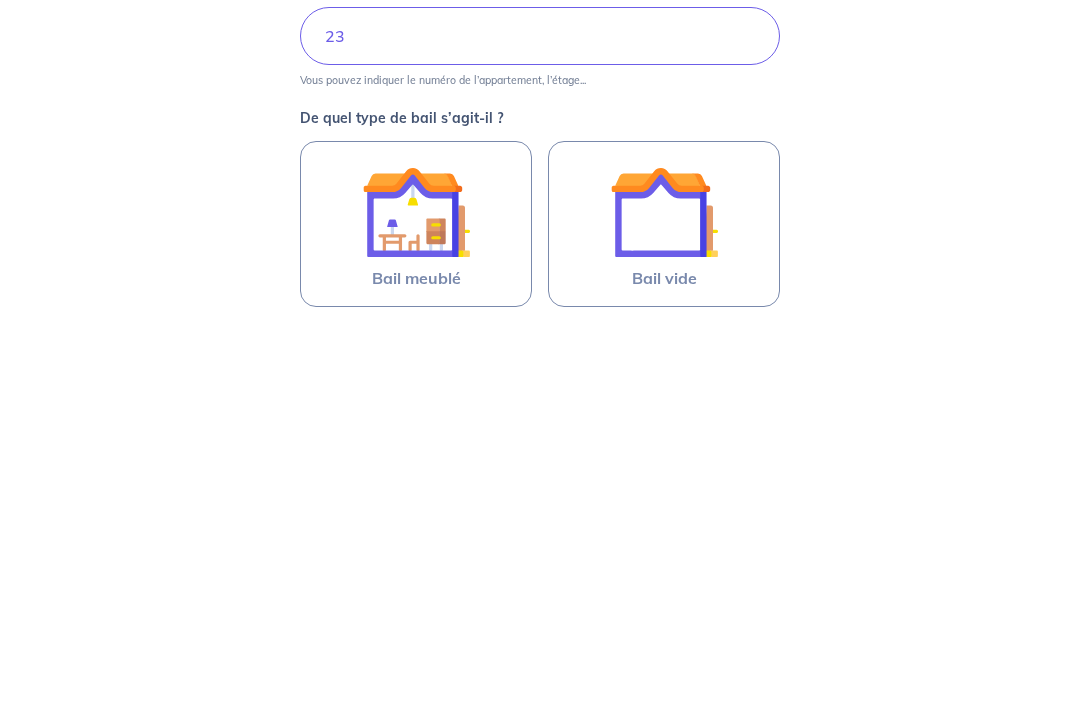 click at bounding box center (664, 556) 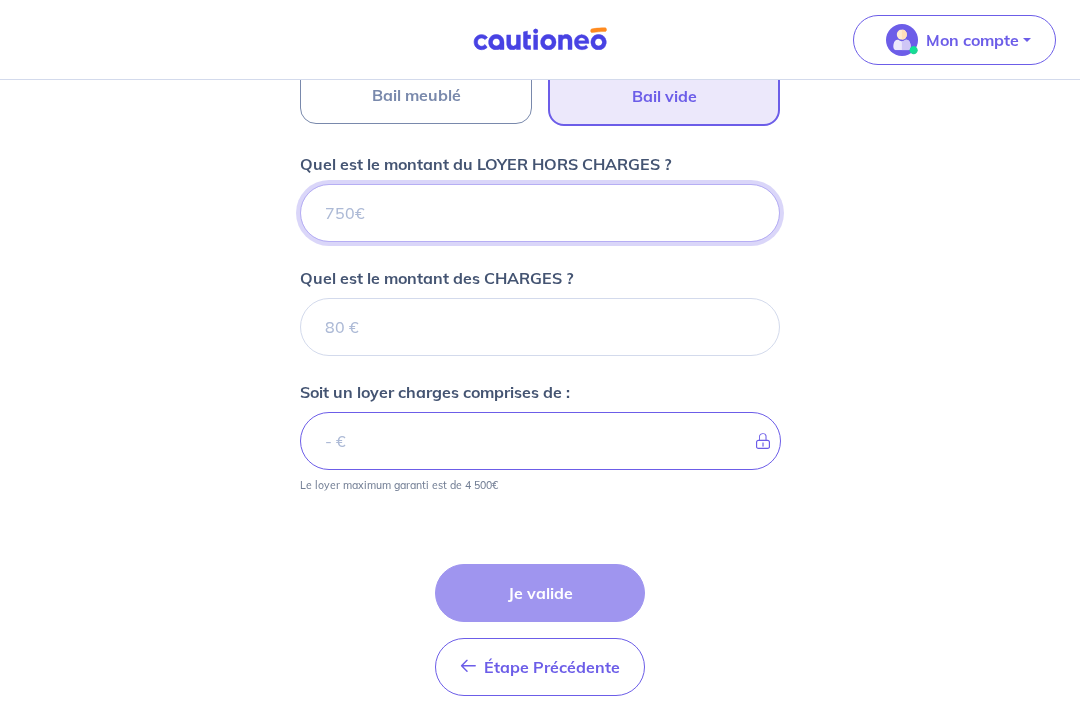 scroll, scrollTop: 755, scrollLeft: 0, axis: vertical 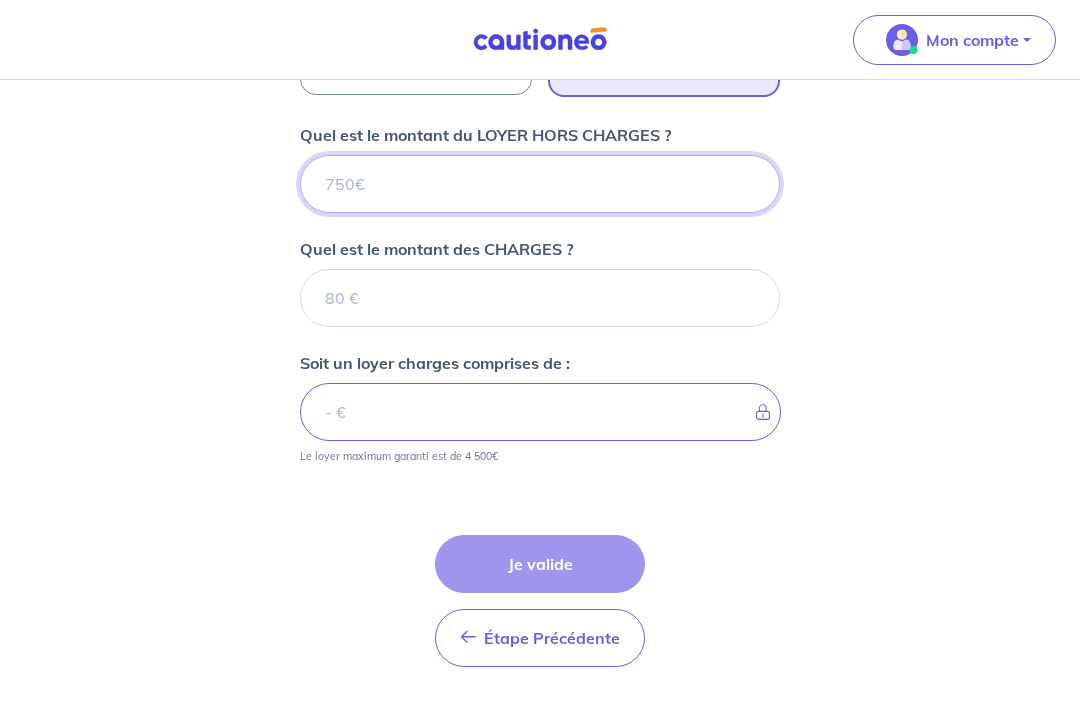 click on "Quel est le montant du LOYER HORS CHARGES ?" at bounding box center [540, 184] 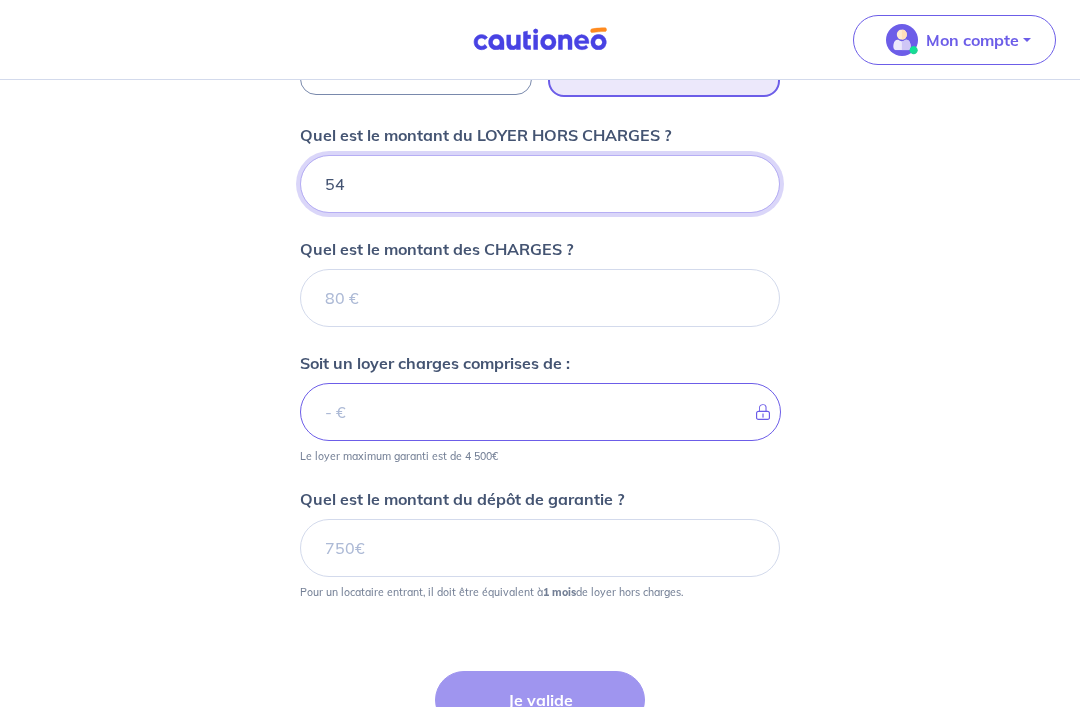 type on "540" 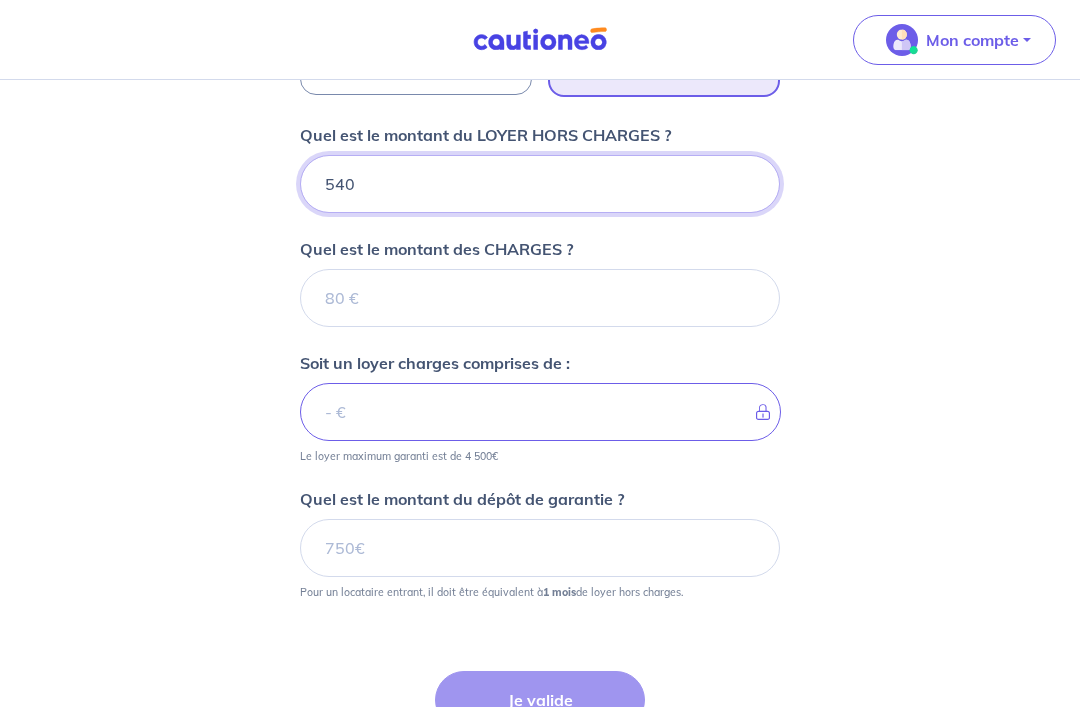 type 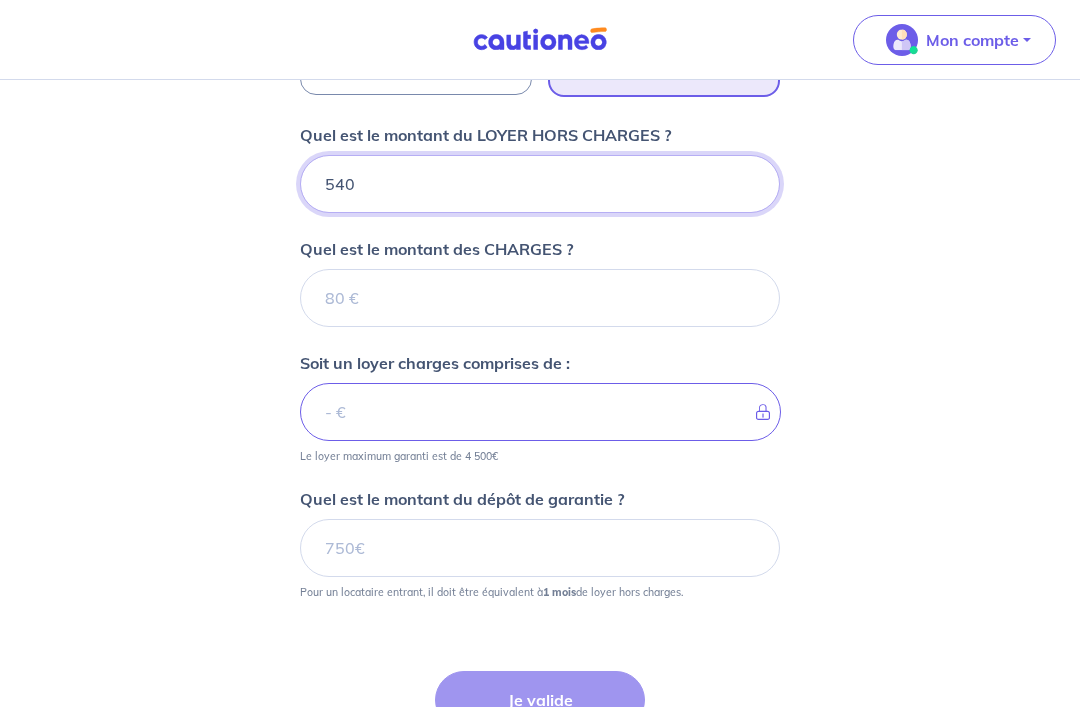 type on "540" 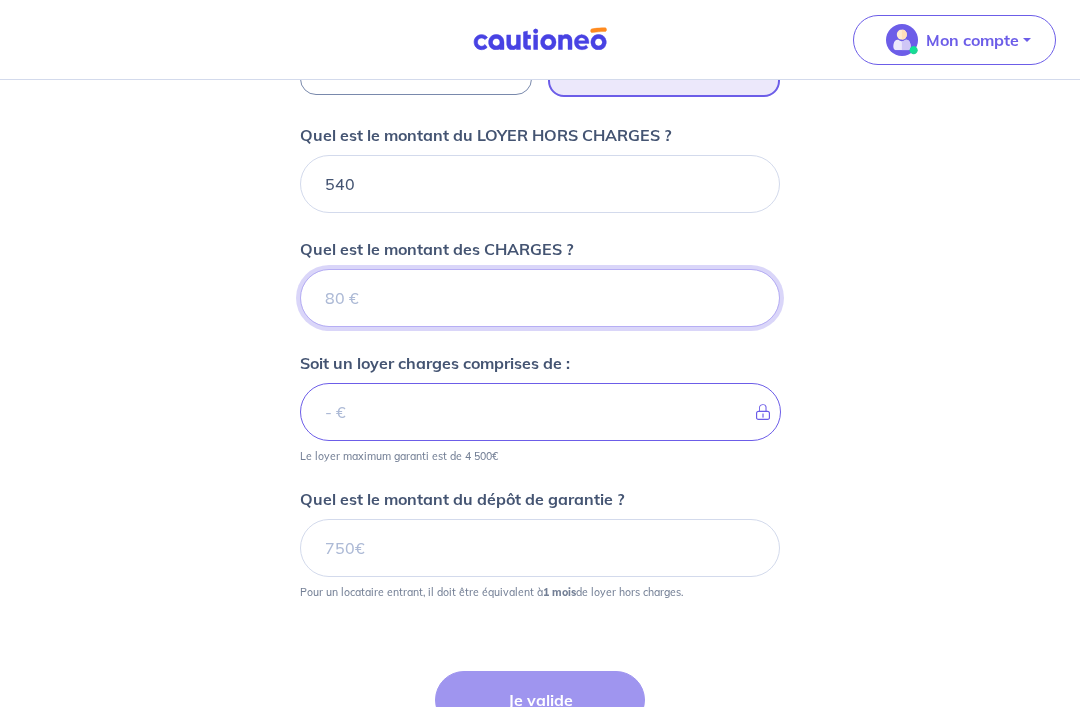 click on "Quel est le montant des CHARGES ?" at bounding box center (540, 298) 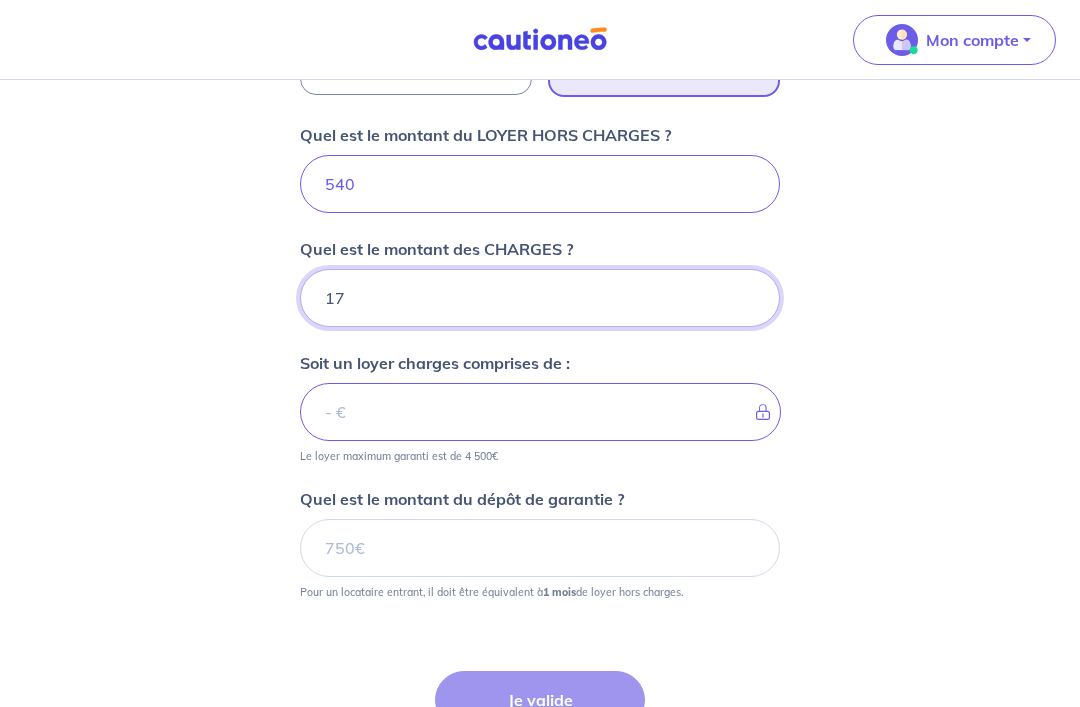 type on "170" 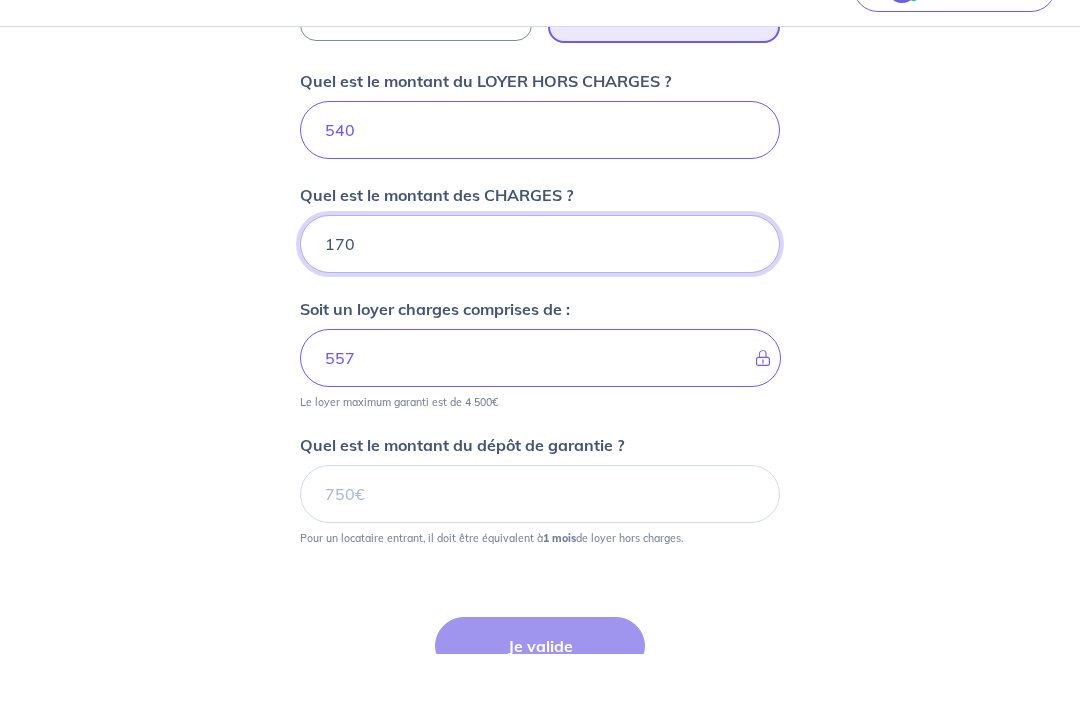 type on "710" 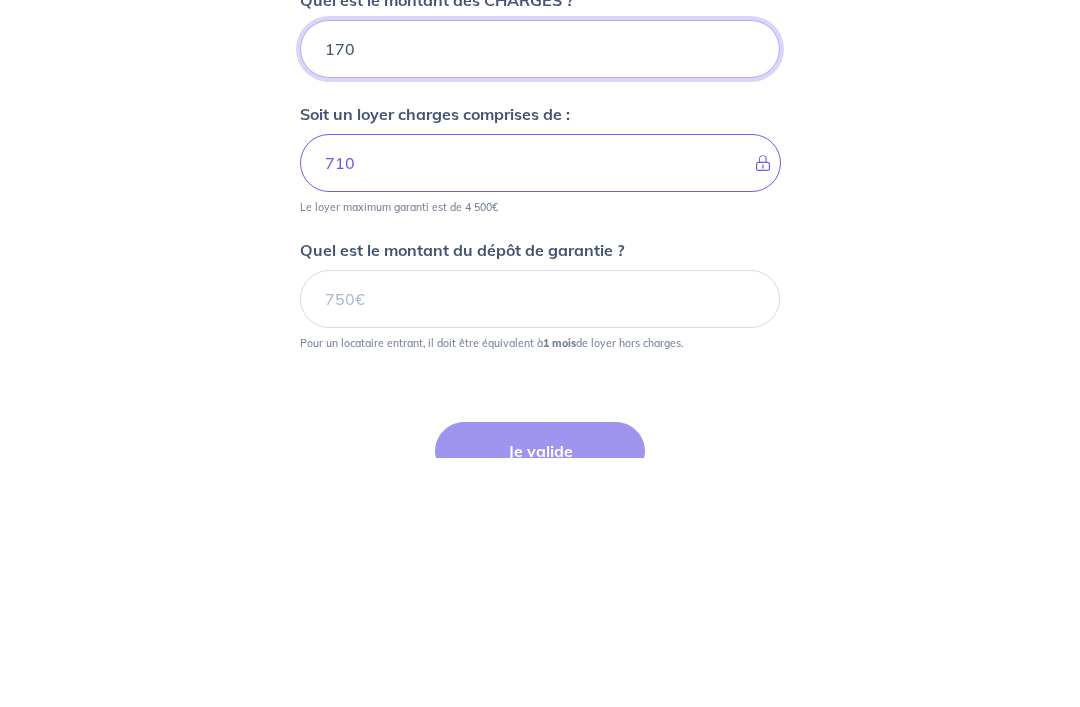 type on "170" 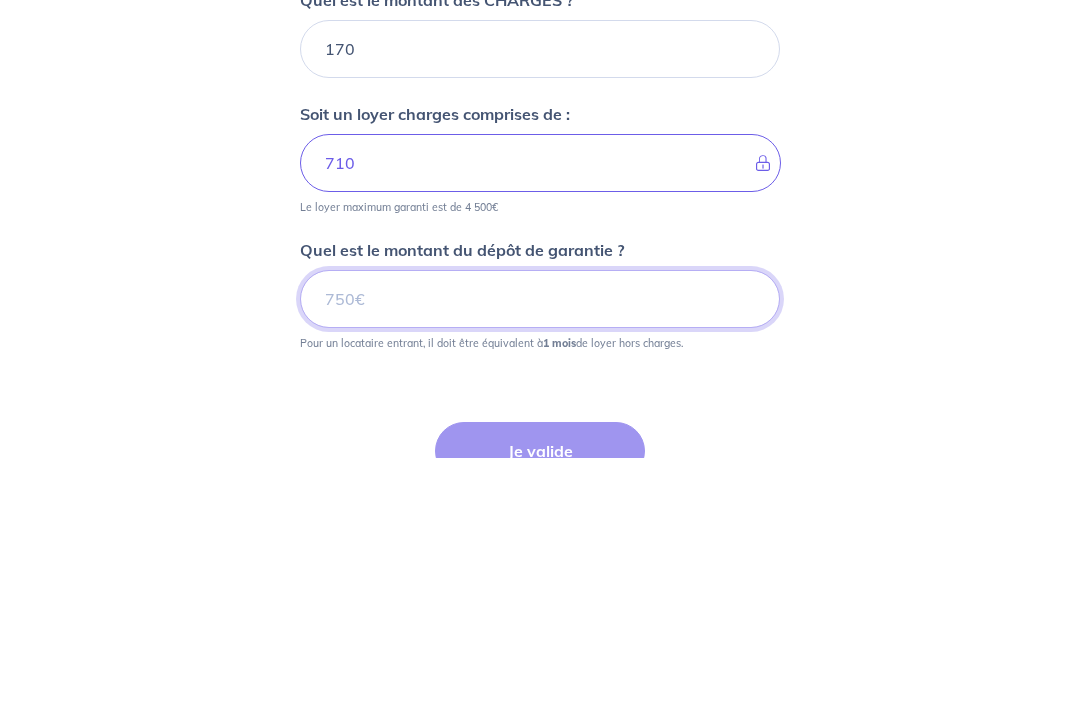 click on "Quel est le montant du dépôt de garantie ?" at bounding box center [540, 548] 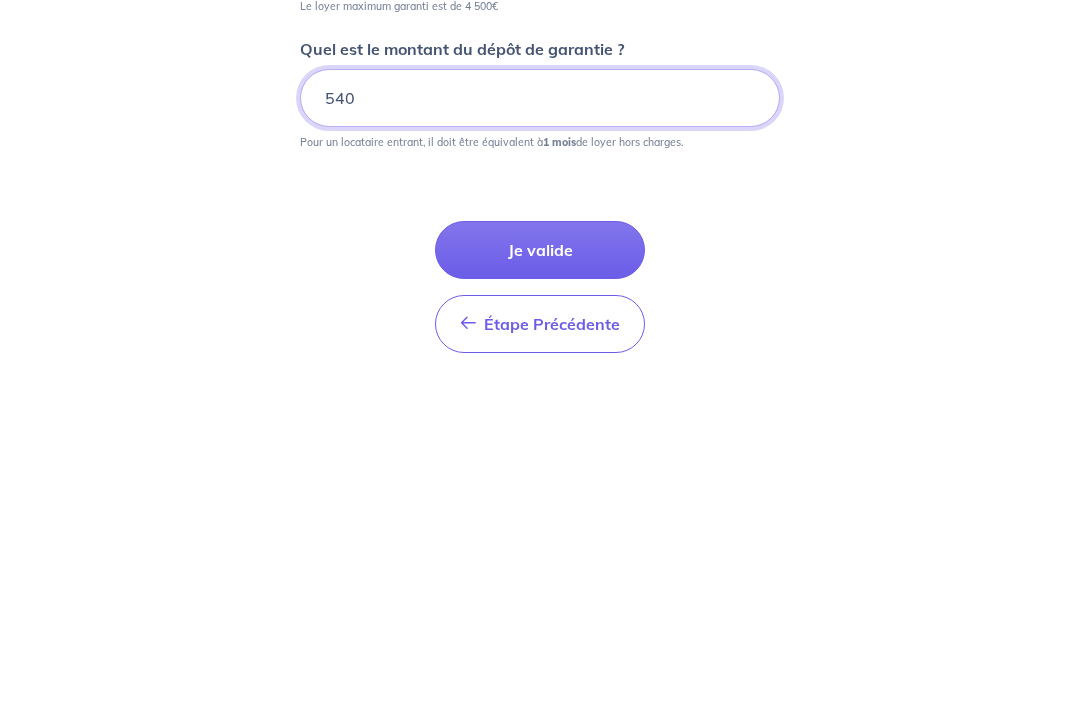 type on "540" 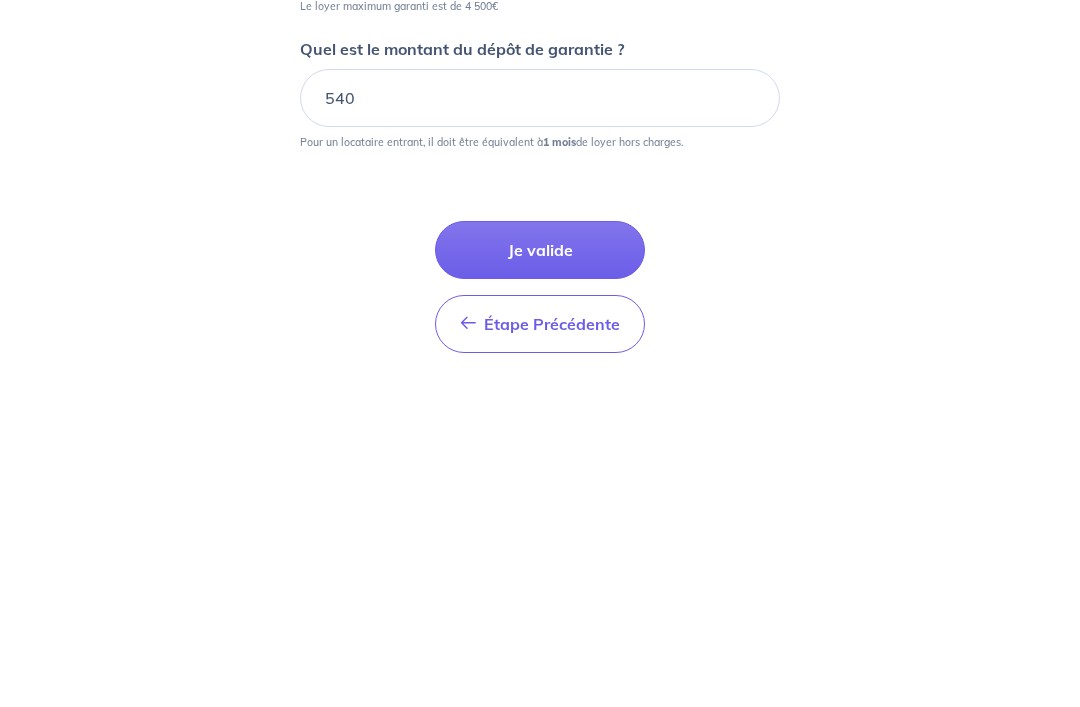 click on "Je valide" at bounding box center (540, 594) 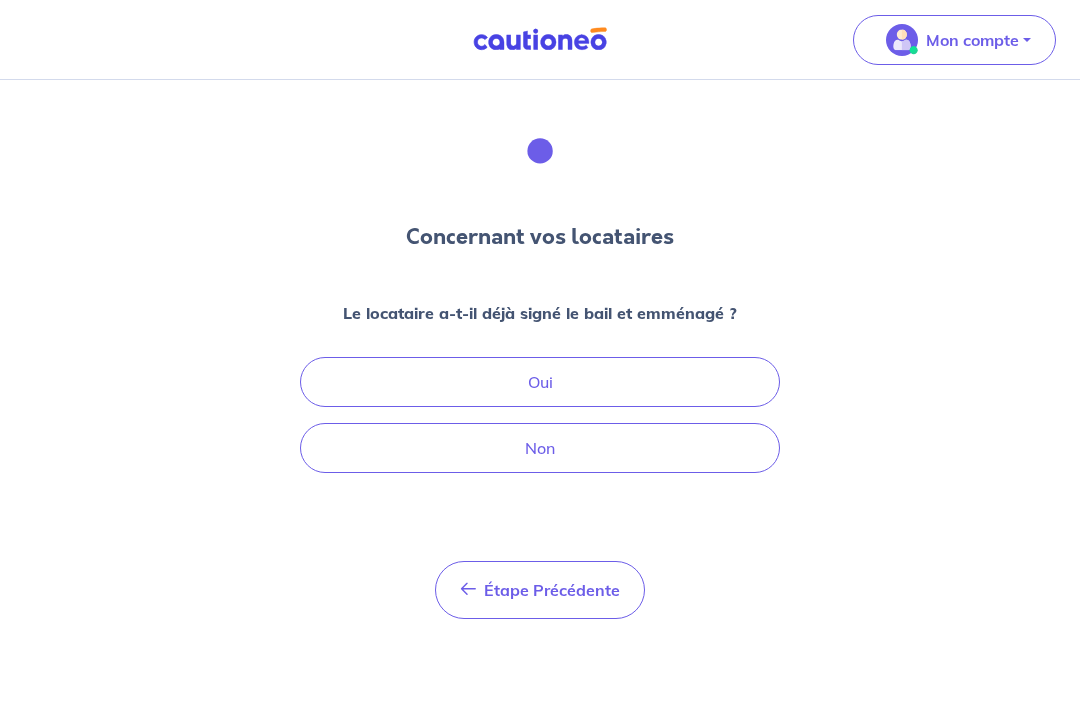 scroll, scrollTop: 60, scrollLeft: 0, axis: vertical 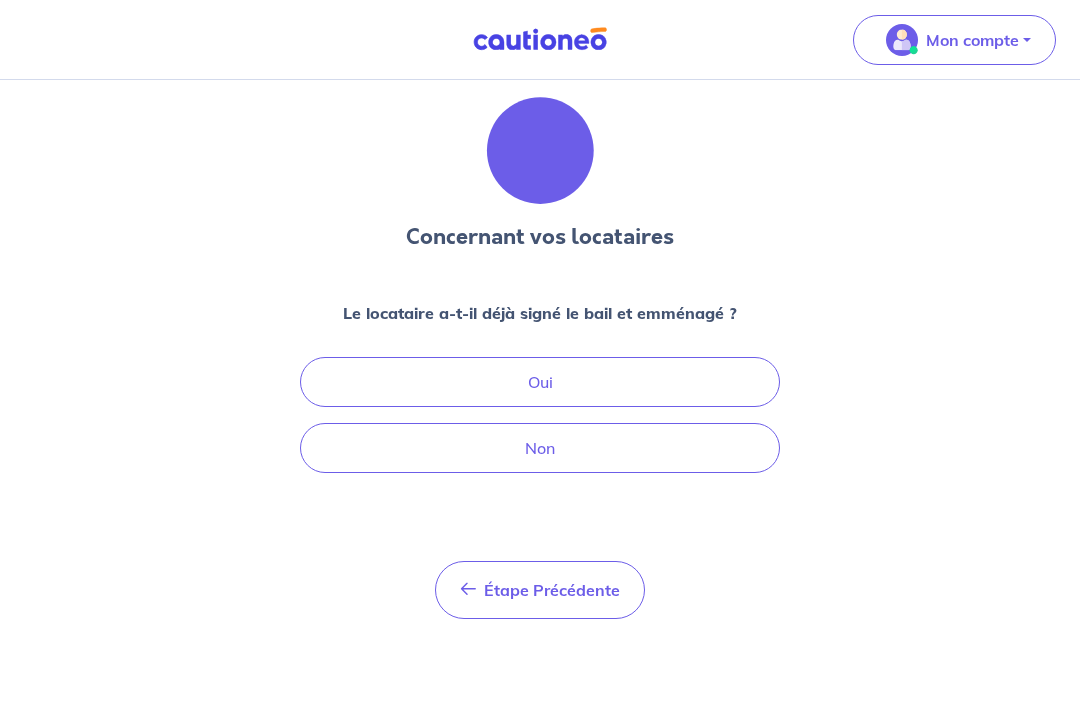 click on "Oui" at bounding box center [540, 382] 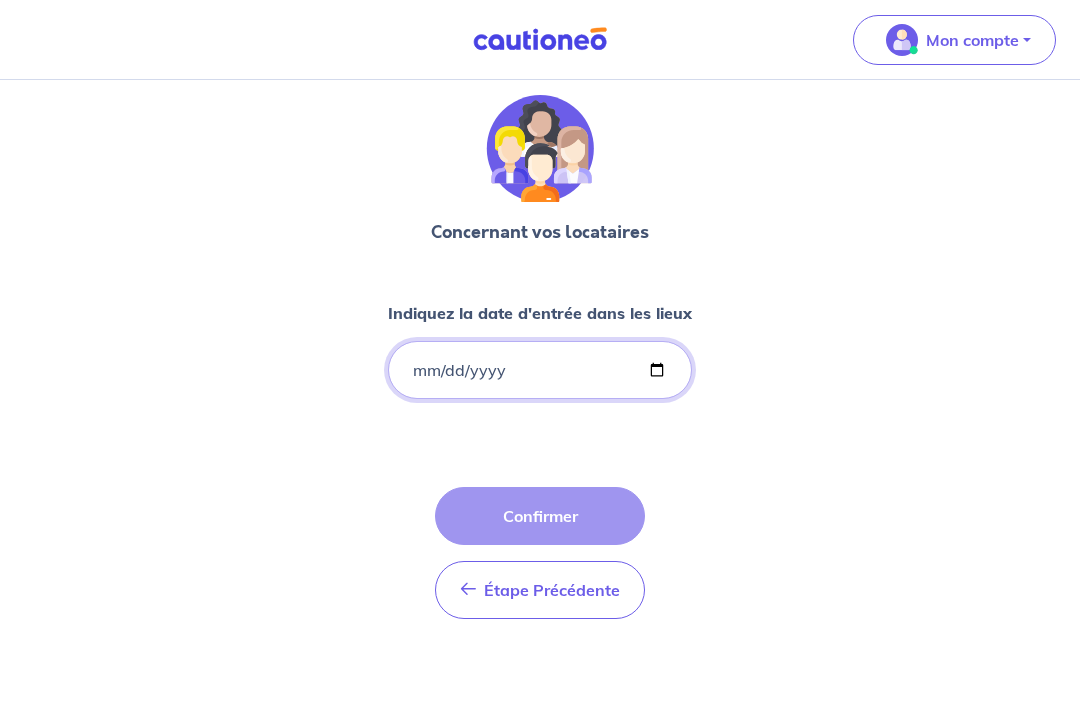 click on "Indiquez la date d'entrée dans les lieux" at bounding box center (540, 370) 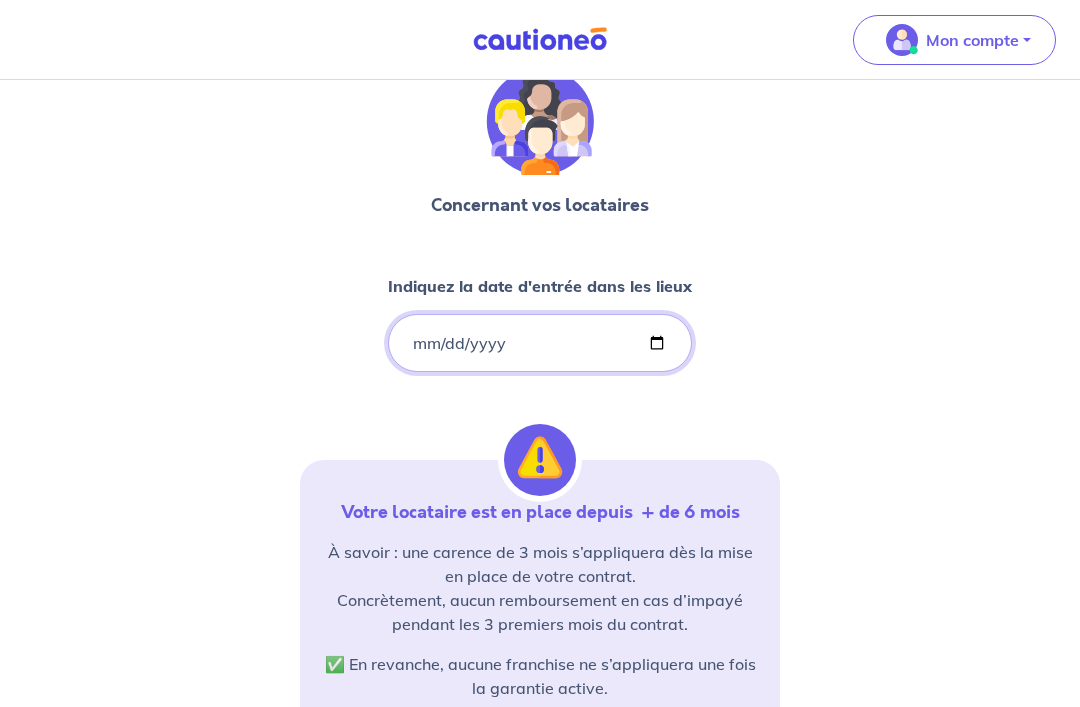 type on "[DATE]" 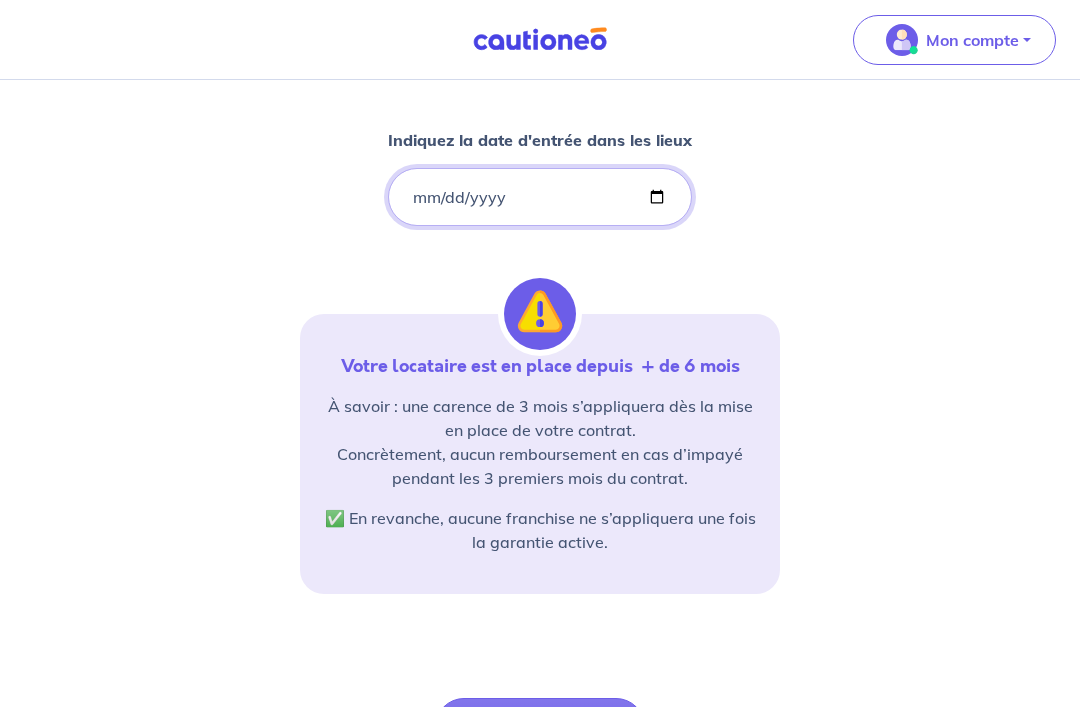 scroll, scrollTop: 240, scrollLeft: 0, axis: vertical 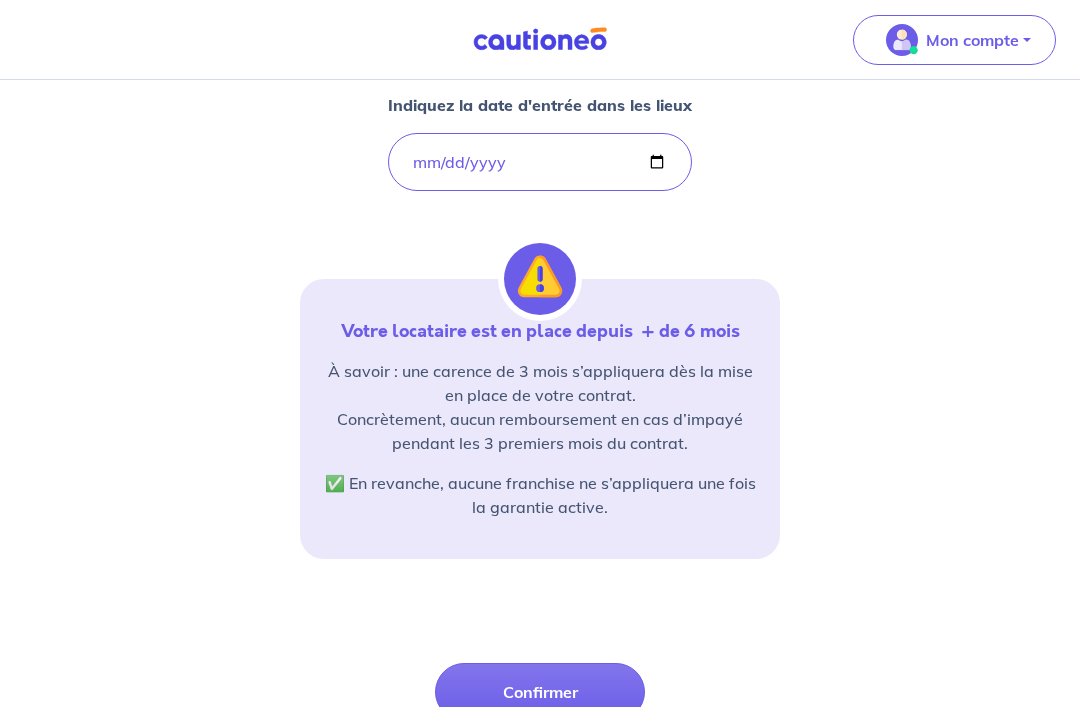 click on "Confirmer" at bounding box center [540, 693] 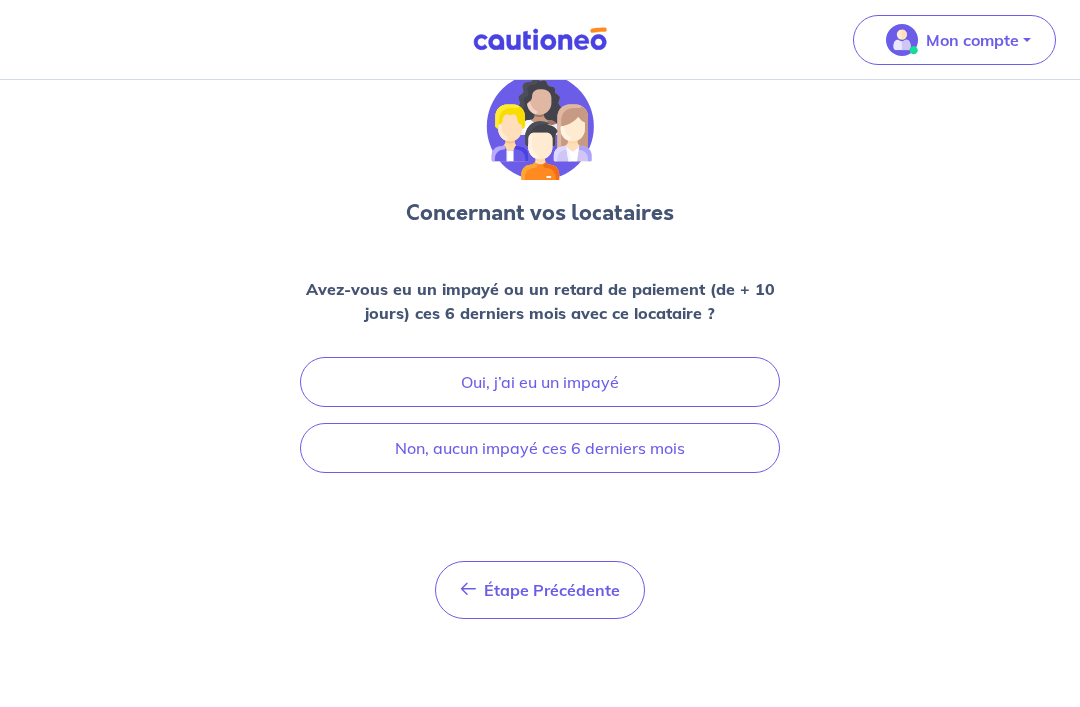 scroll, scrollTop: 60, scrollLeft: 0, axis: vertical 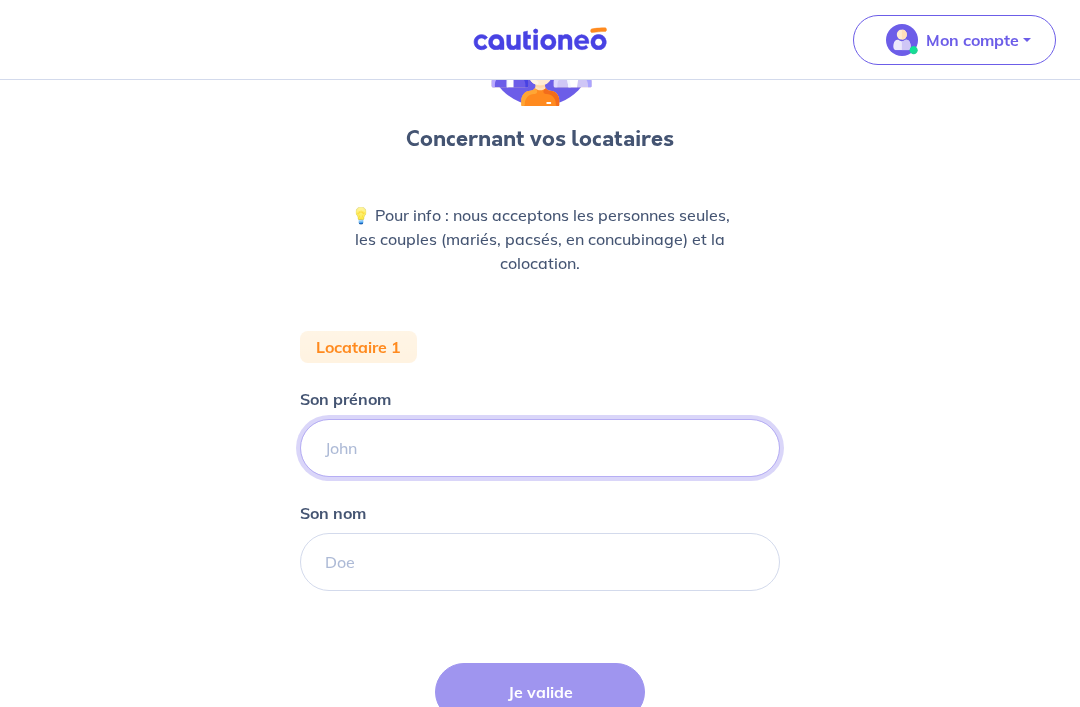 click on "Son prénom" at bounding box center [540, 448] 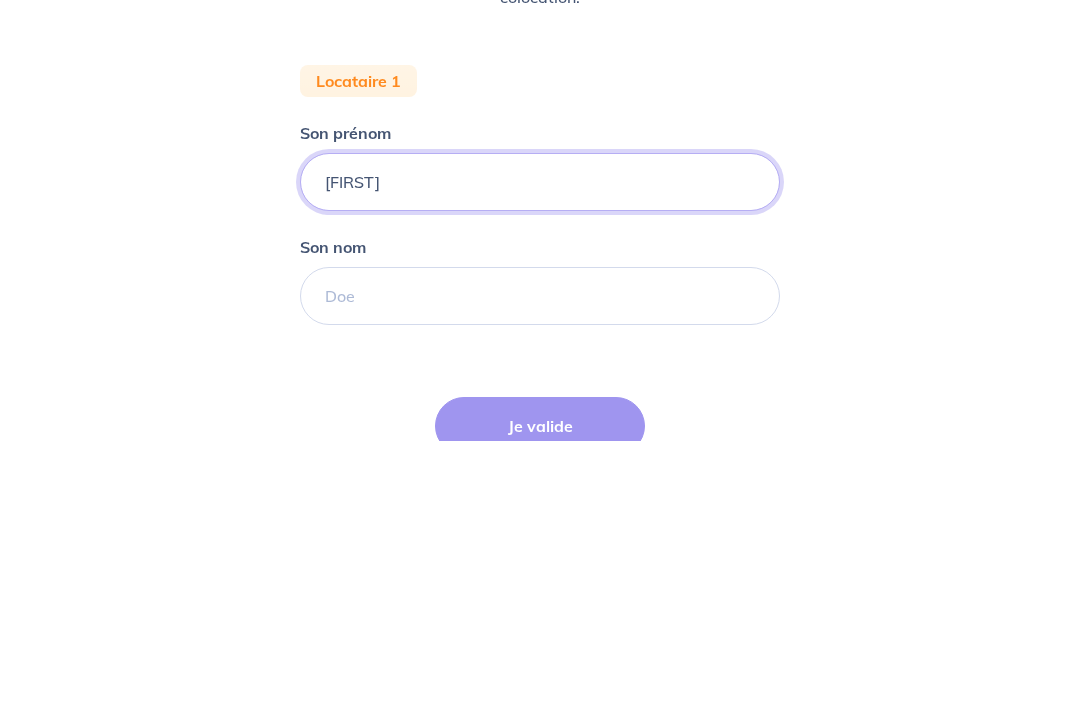 type on "[FIRST]" 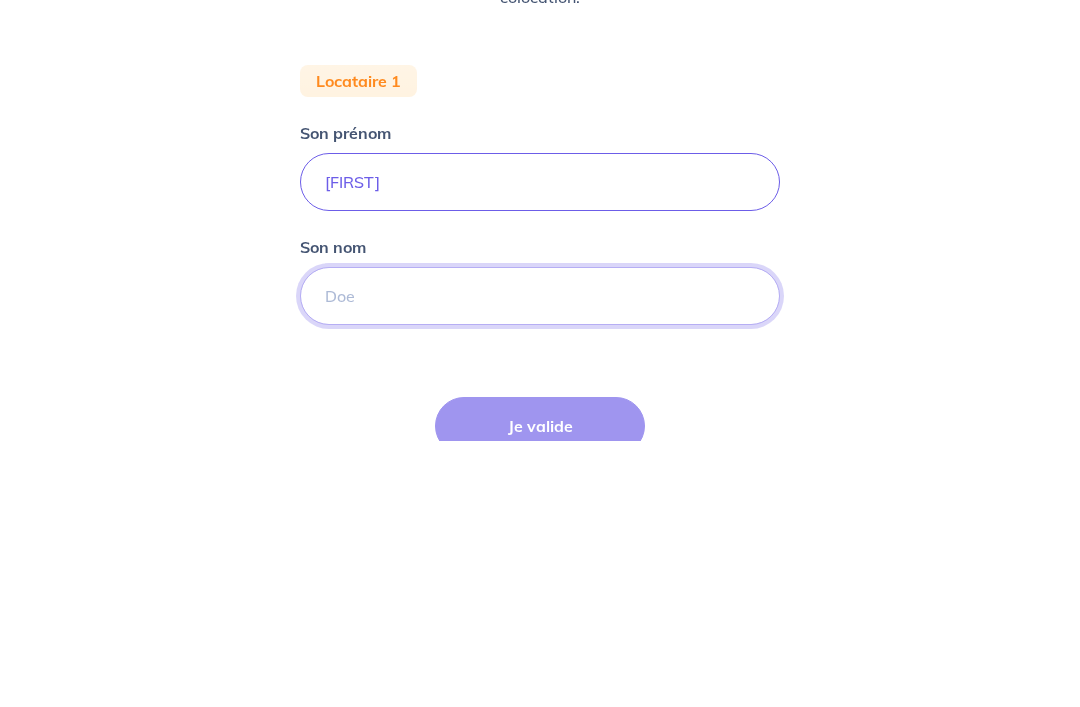 click on "Son nom" at bounding box center [540, 562] 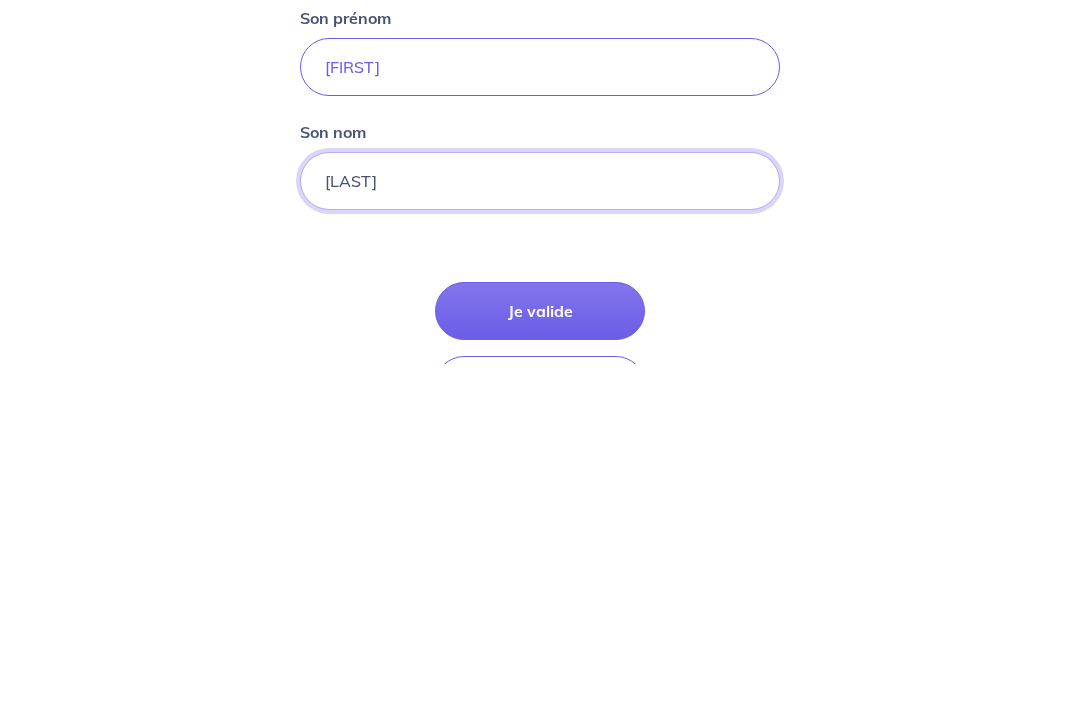 type on "[LAST]" 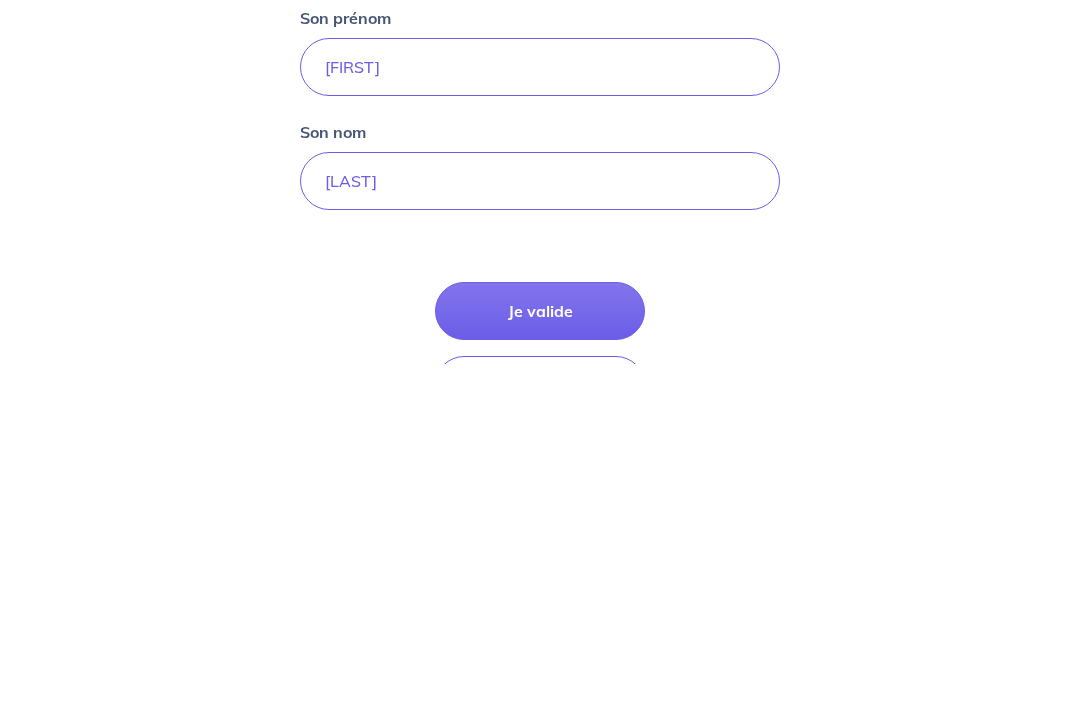 click on "Je valide" at bounding box center [540, 655] 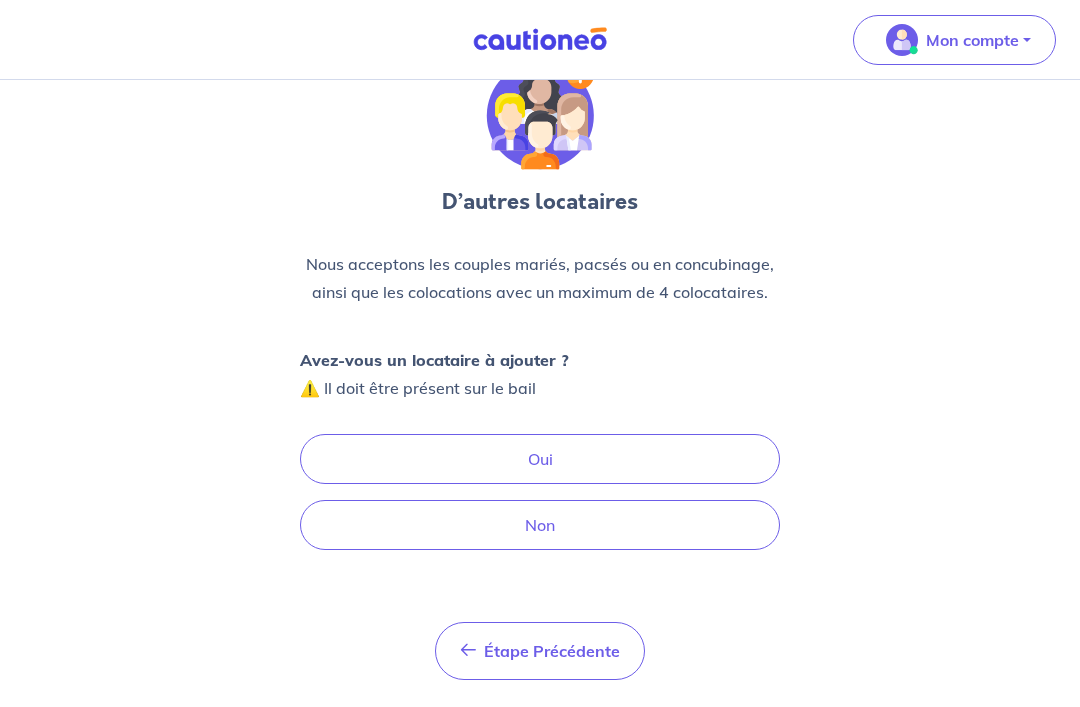 scroll, scrollTop: 0, scrollLeft: 0, axis: both 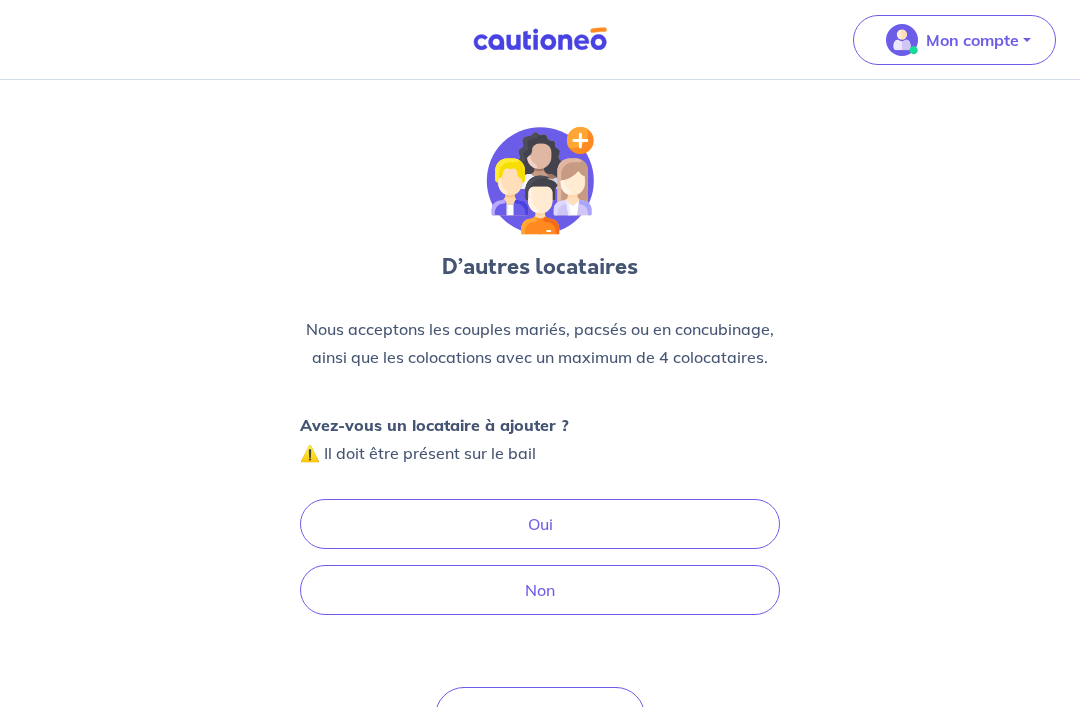 click on "Non" at bounding box center [540, 591] 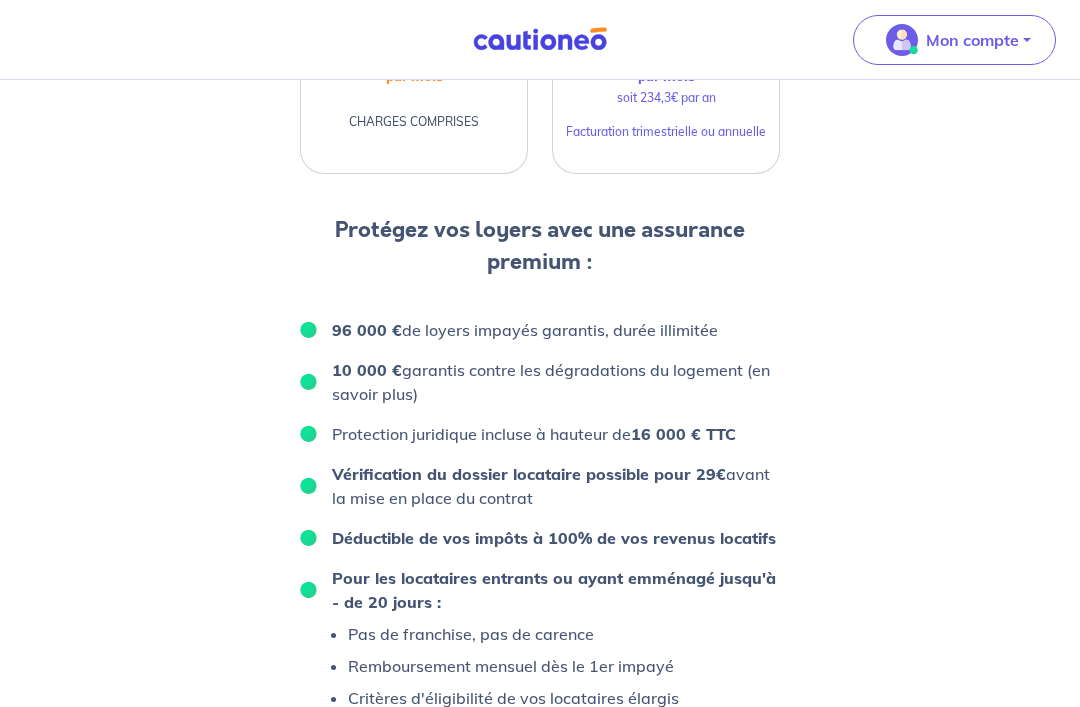 scroll, scrollTop: 680, scrollLeft: 0, axis: vertical 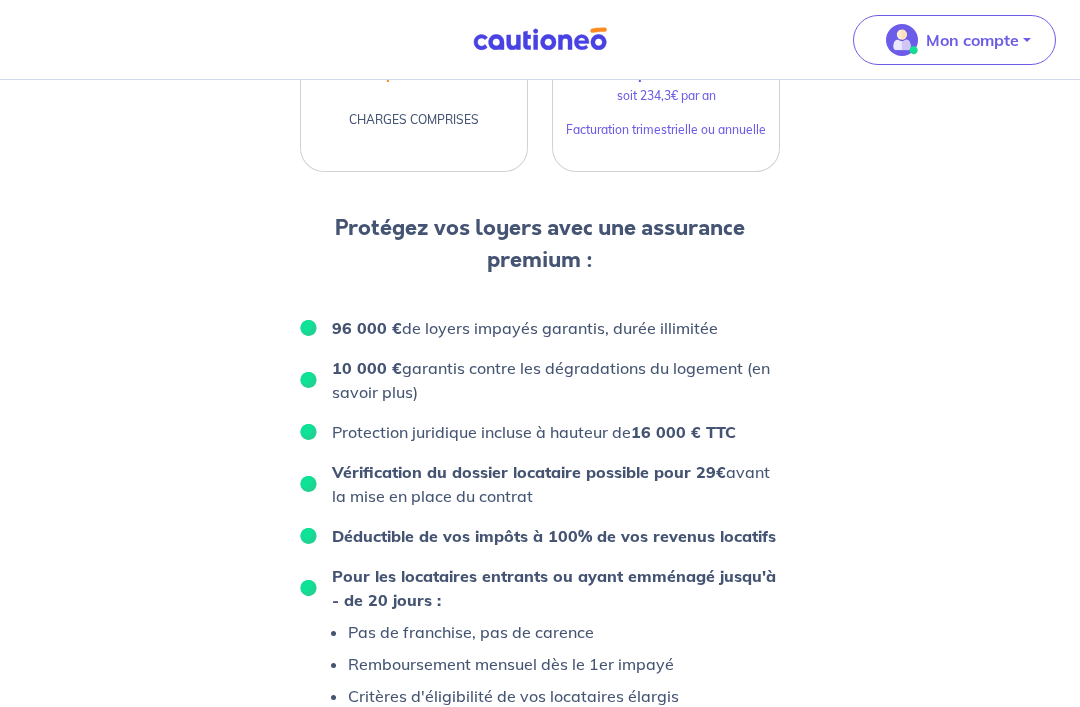 click on "10 000 €  garantis contre les dégradations du logement (en savoir plus)" at bounding box center [556, 380] 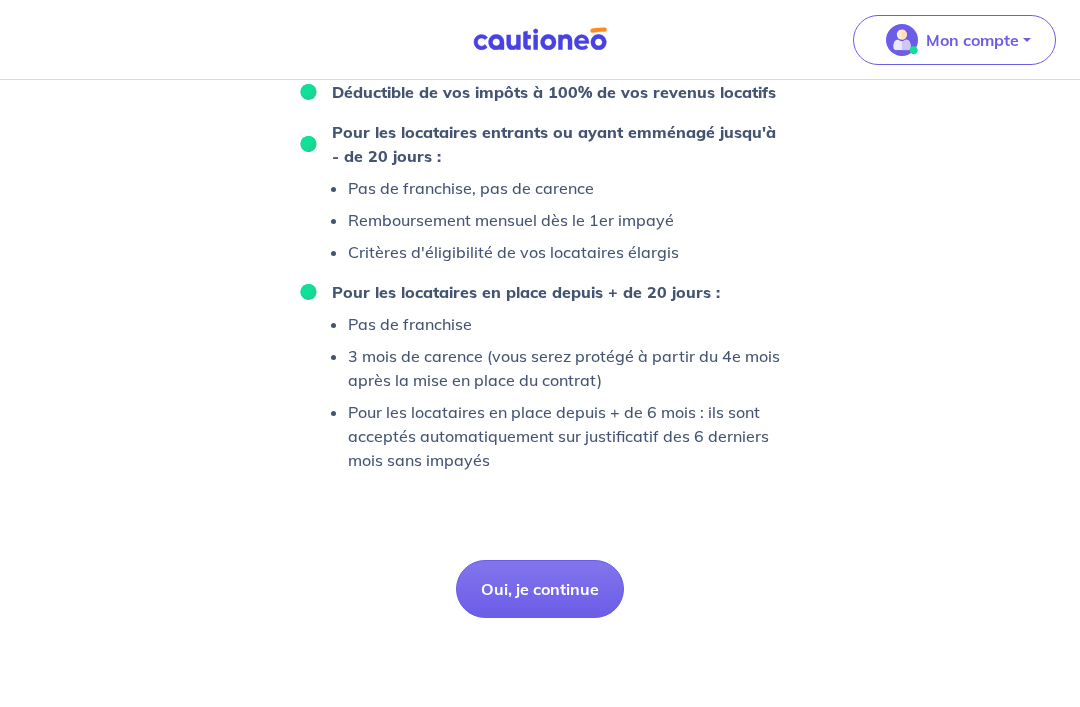 scroll, scrollTop: 1179, scrollLeft: 0, axis: vertical 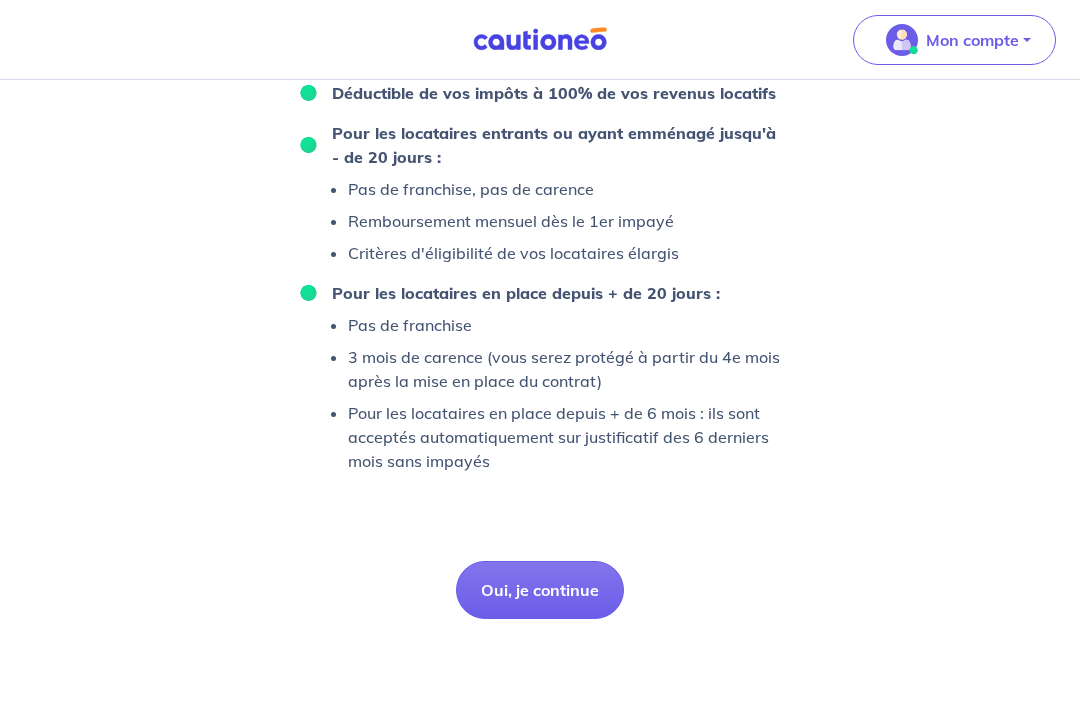 click on "Oui, je continue" at bounding box center [540, 590] 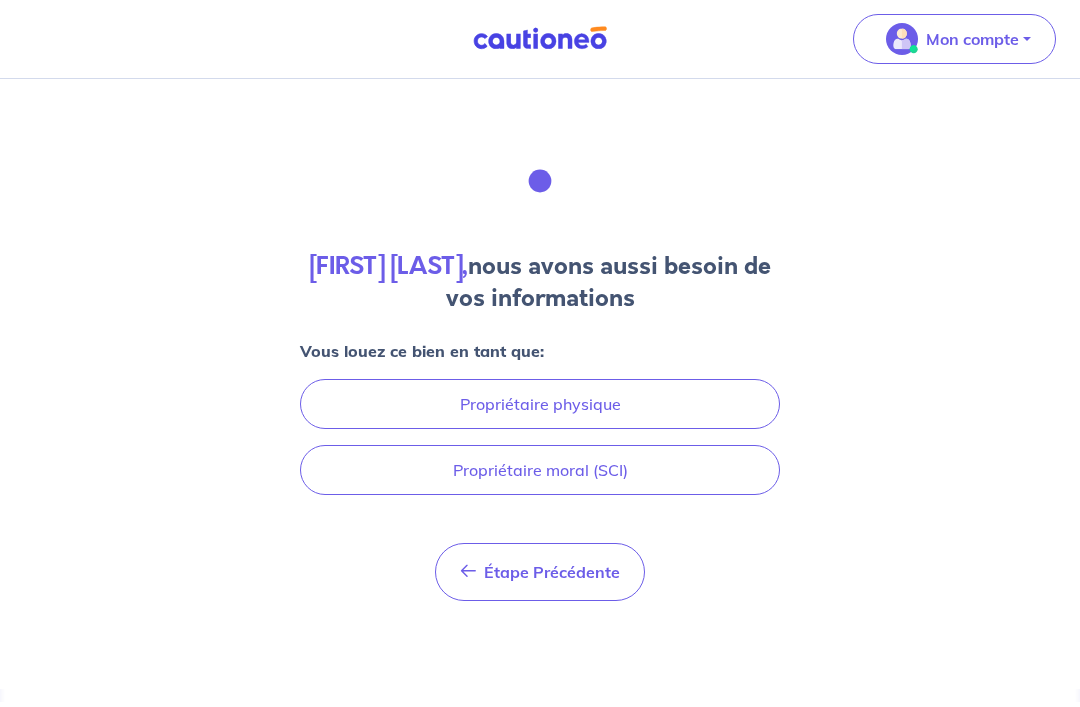 scroll, scrollTop: 60, scrollLeft: 0, axis: vertical 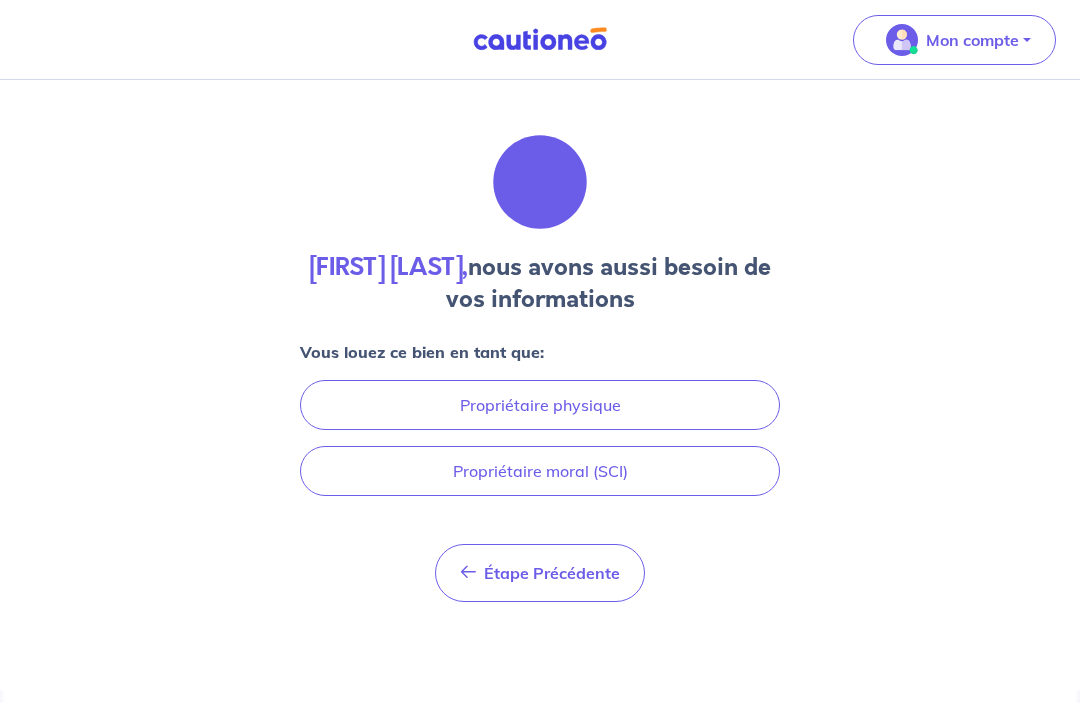 click on "Propriétaire moral (SCI)" at bounding box center [540, 471] 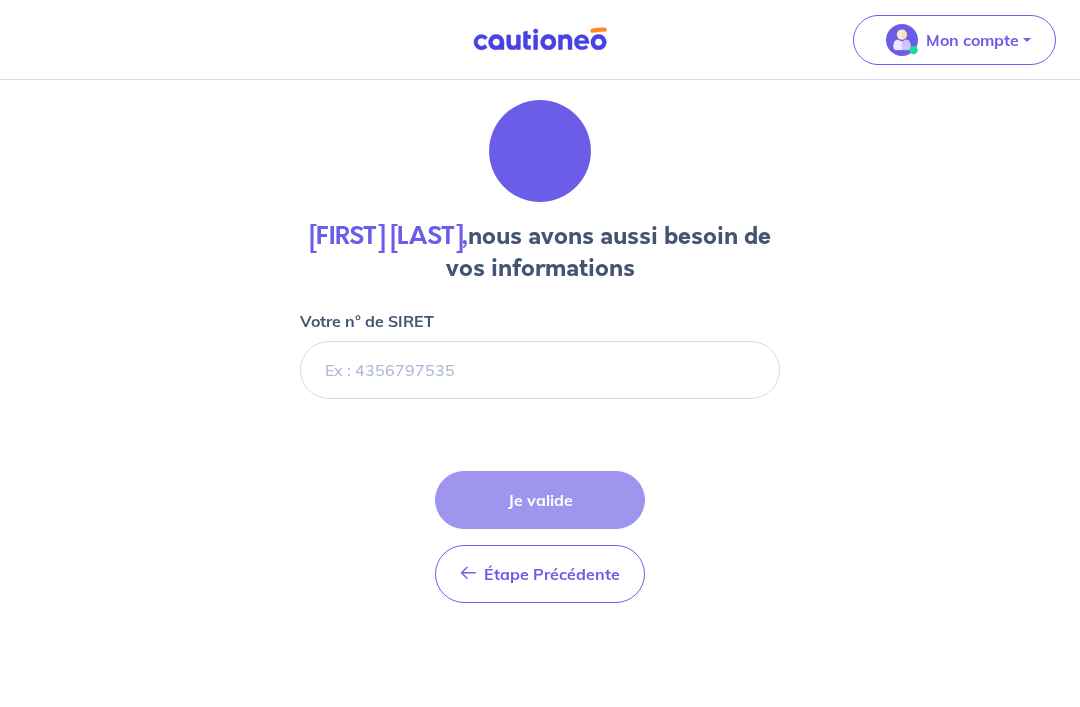 scroll, scrollTop: 0, scrollLeft: 0, axis: both 